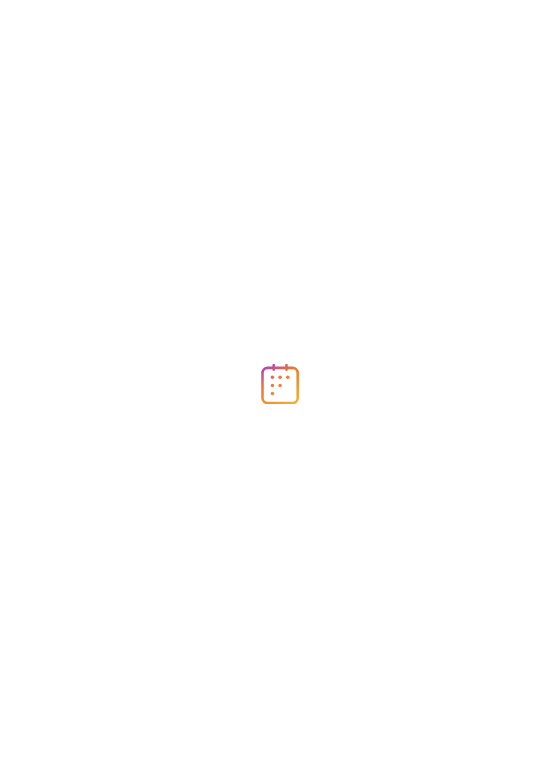 scroll, scrollTop: 0, scrollLeft: 0, axis: both 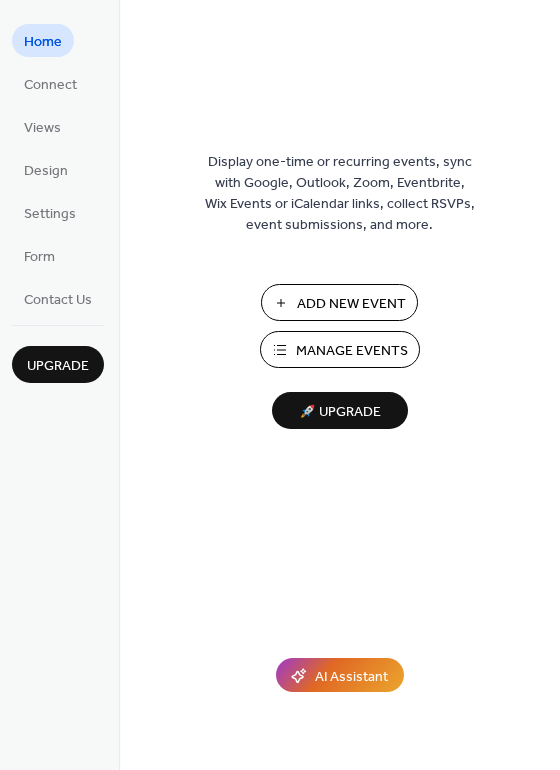 click on "Manage Events" at bounding box center (352, 351) 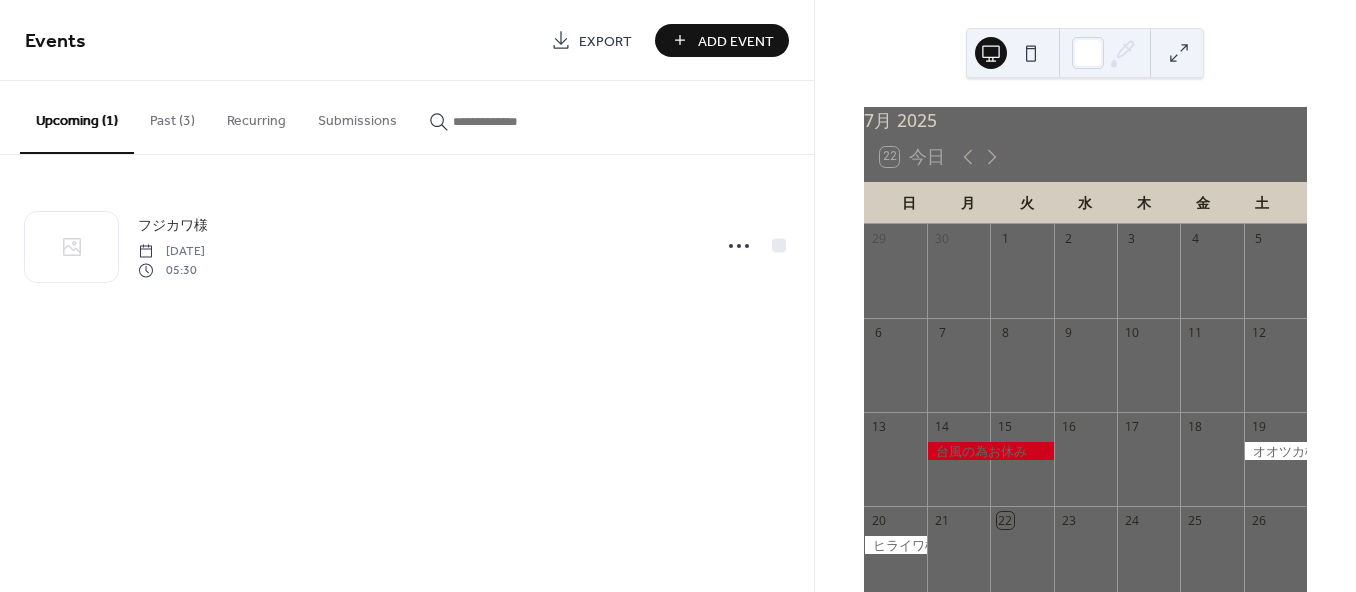 scroll, scrollTop: 0, scrollLeft: 0, axis: both 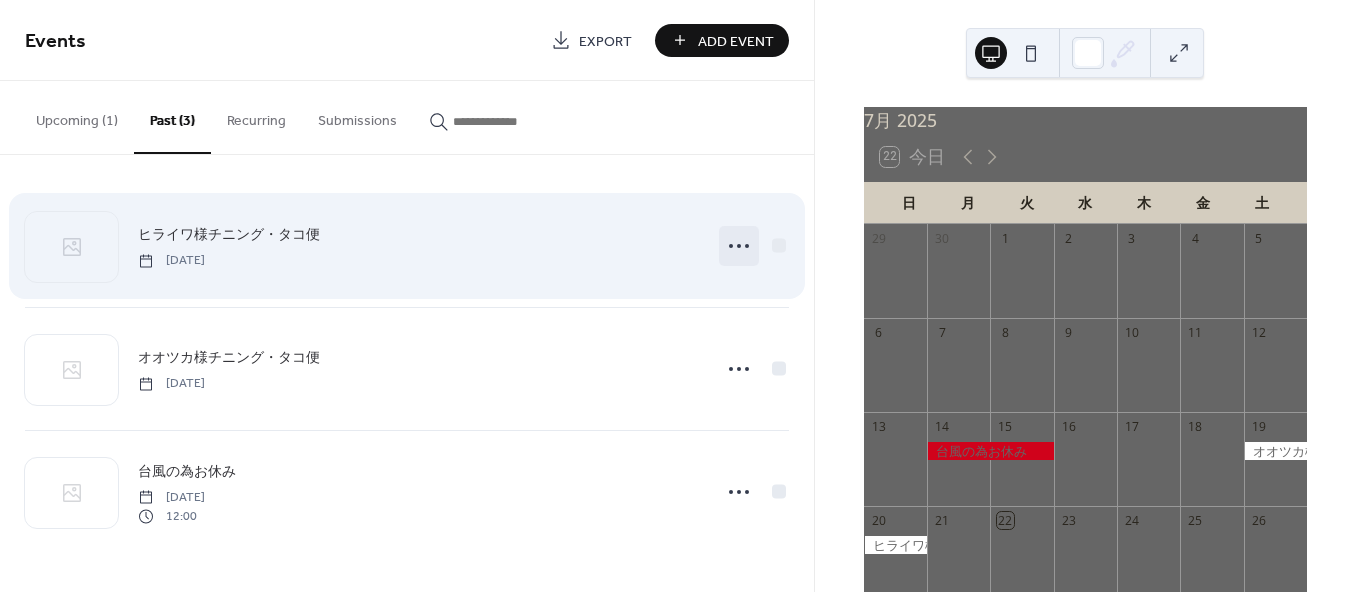 click 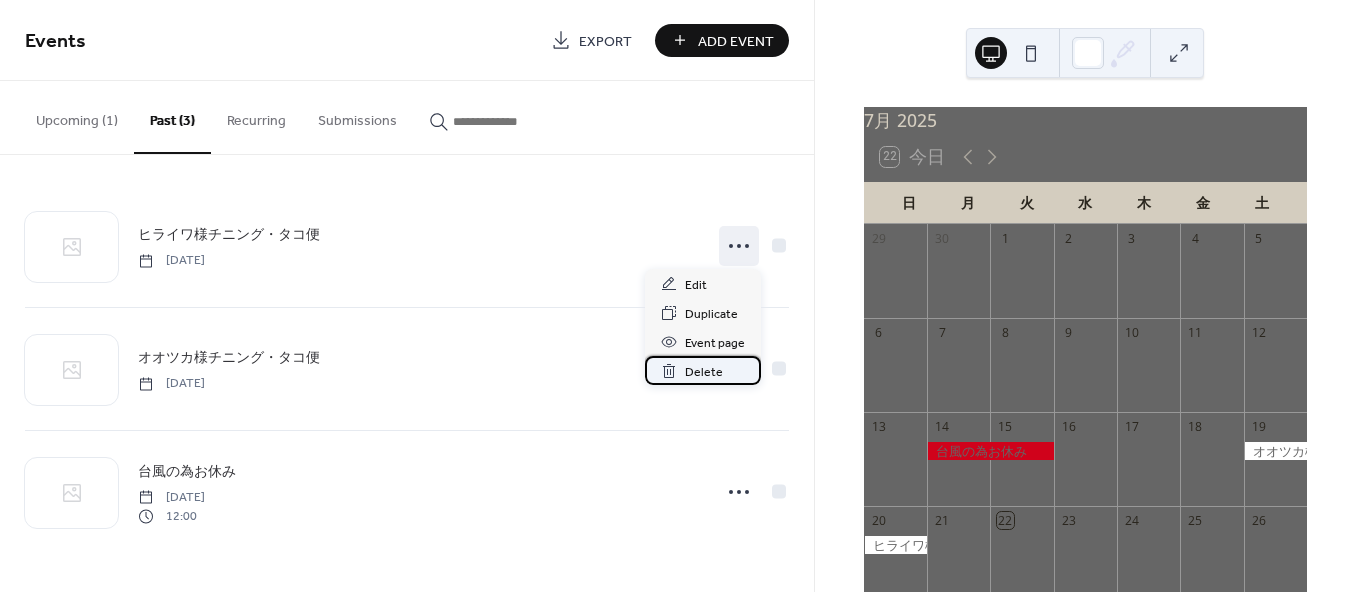 click on "Delete" at bounding box center (703, 370) 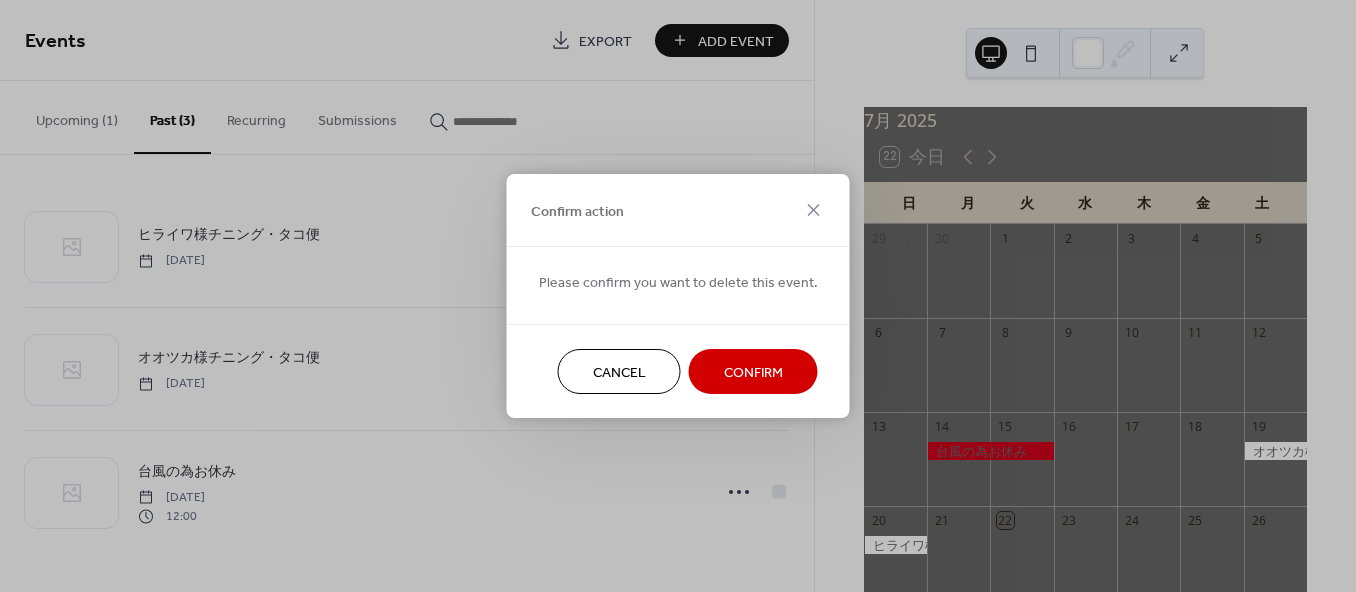 click on "Cancel" at bounding box center [619, 371] 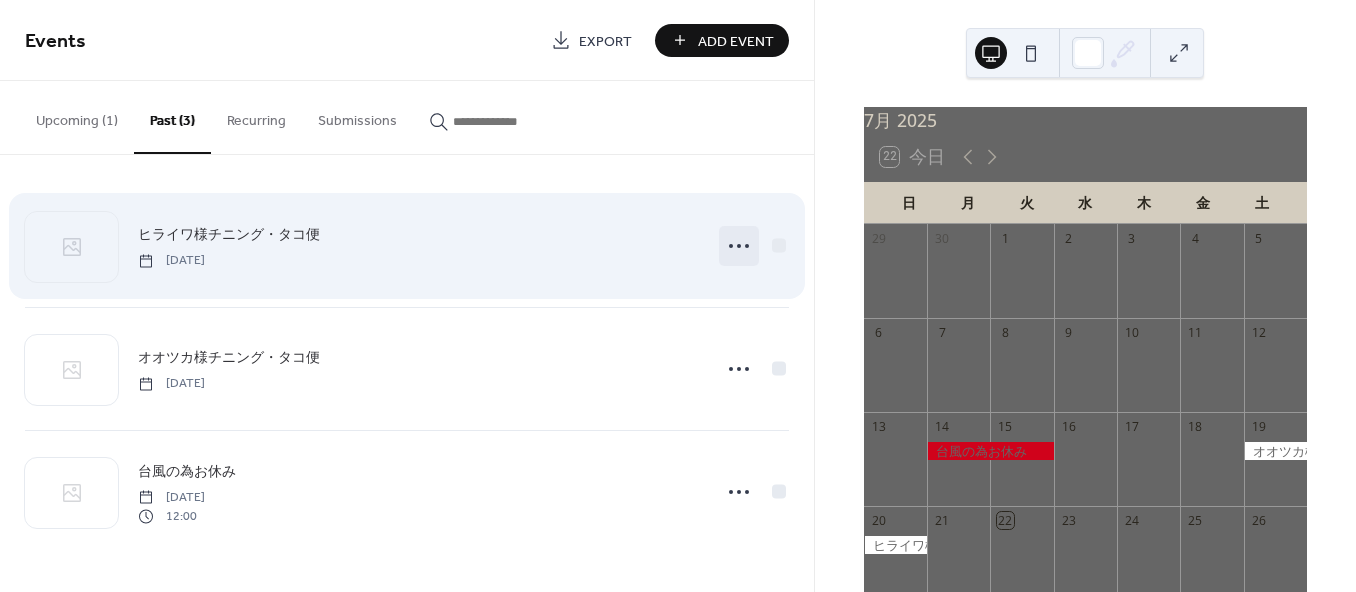 click 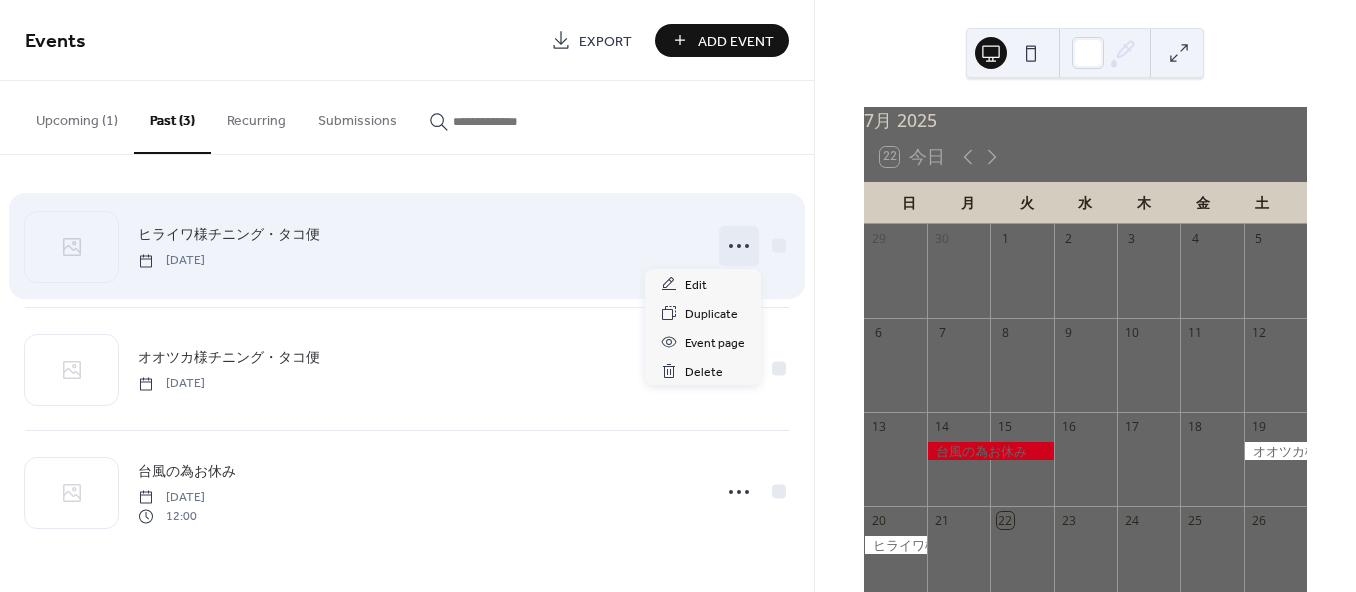 click 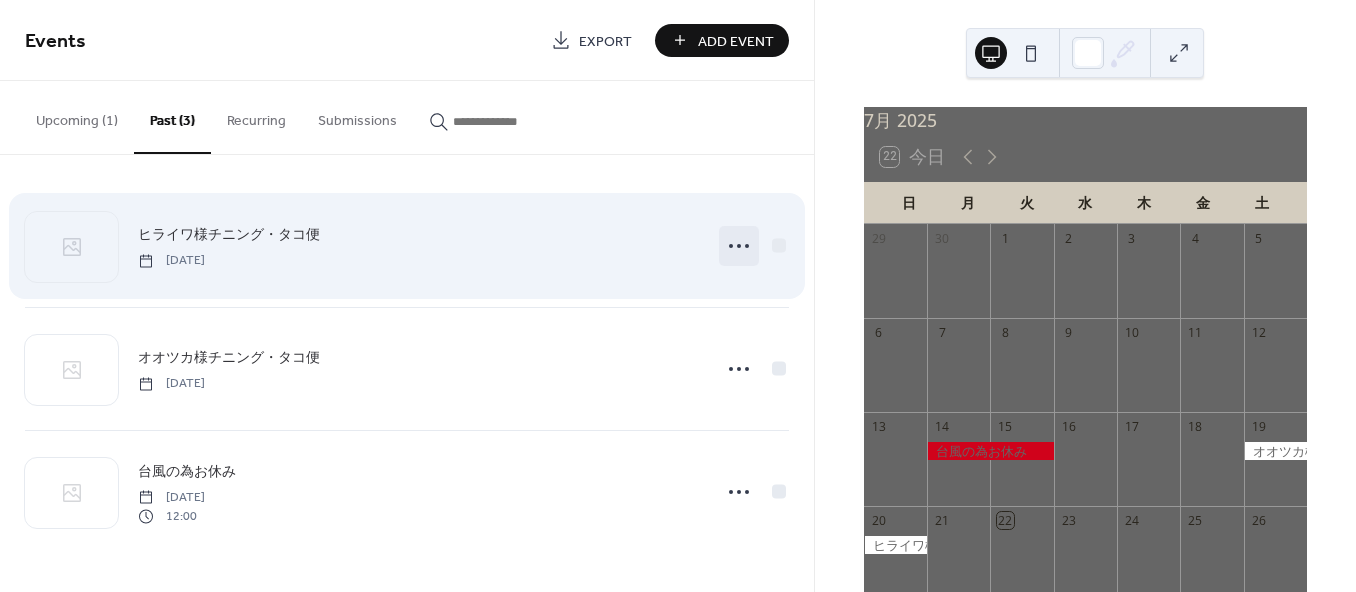 click 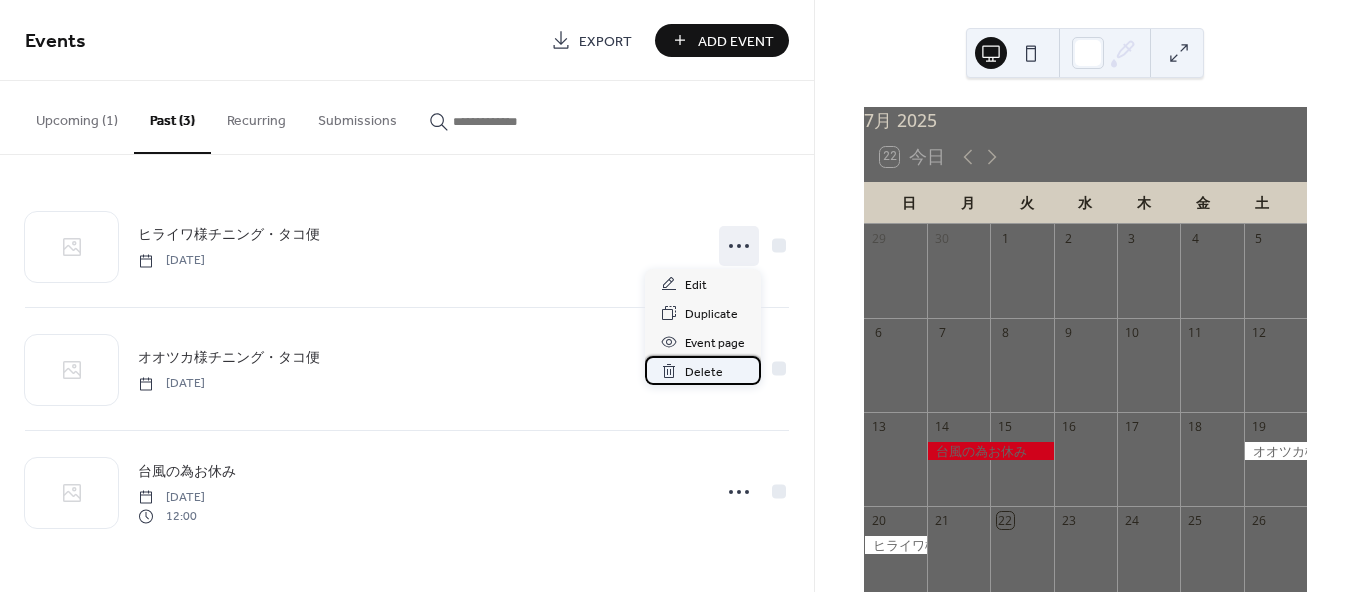click on "Delete" at bounding box center (703, 370) 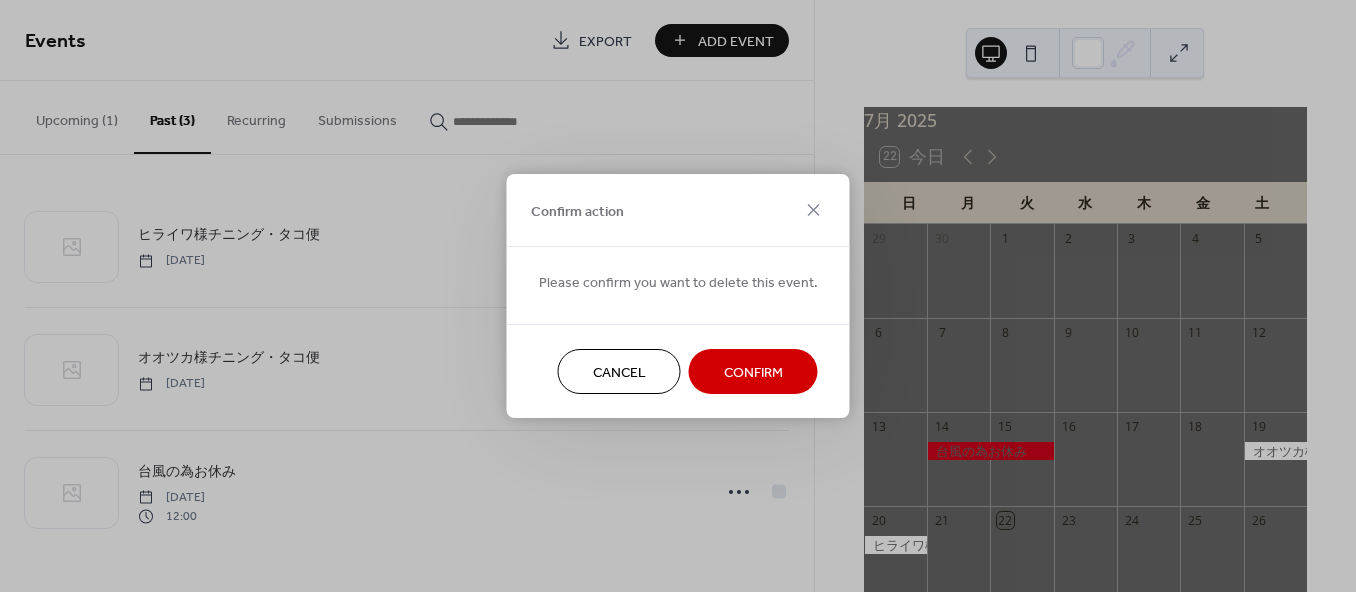 click on "Confirm" at bounding box center [753, 373] 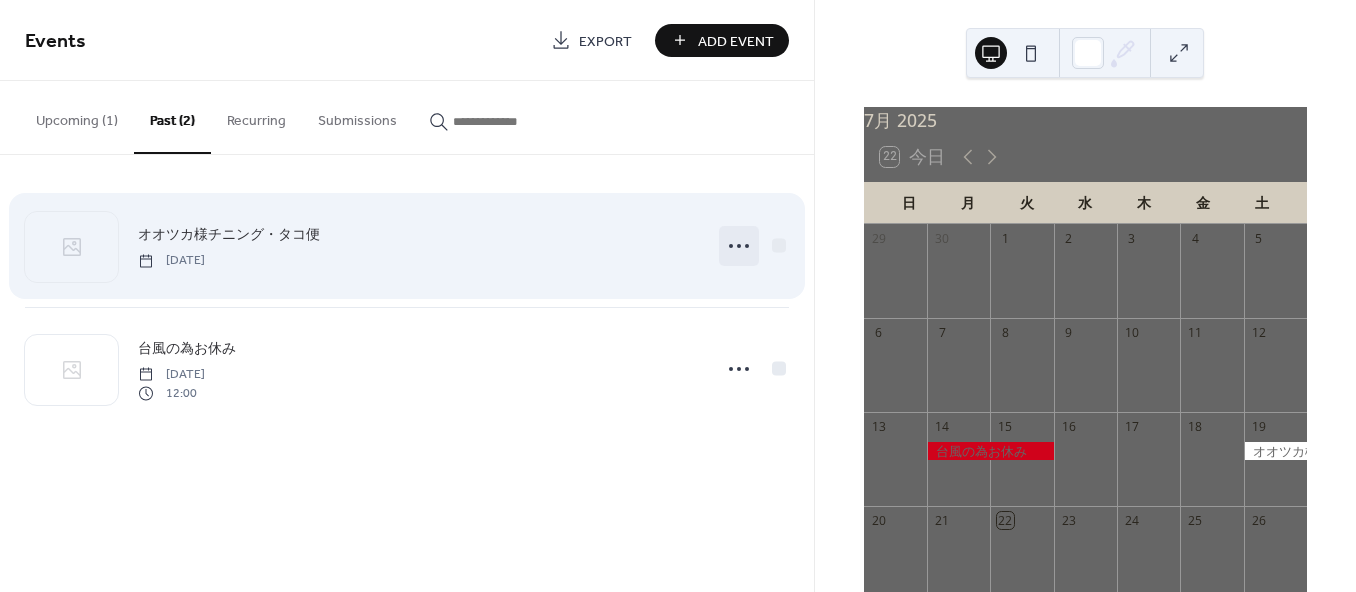 click 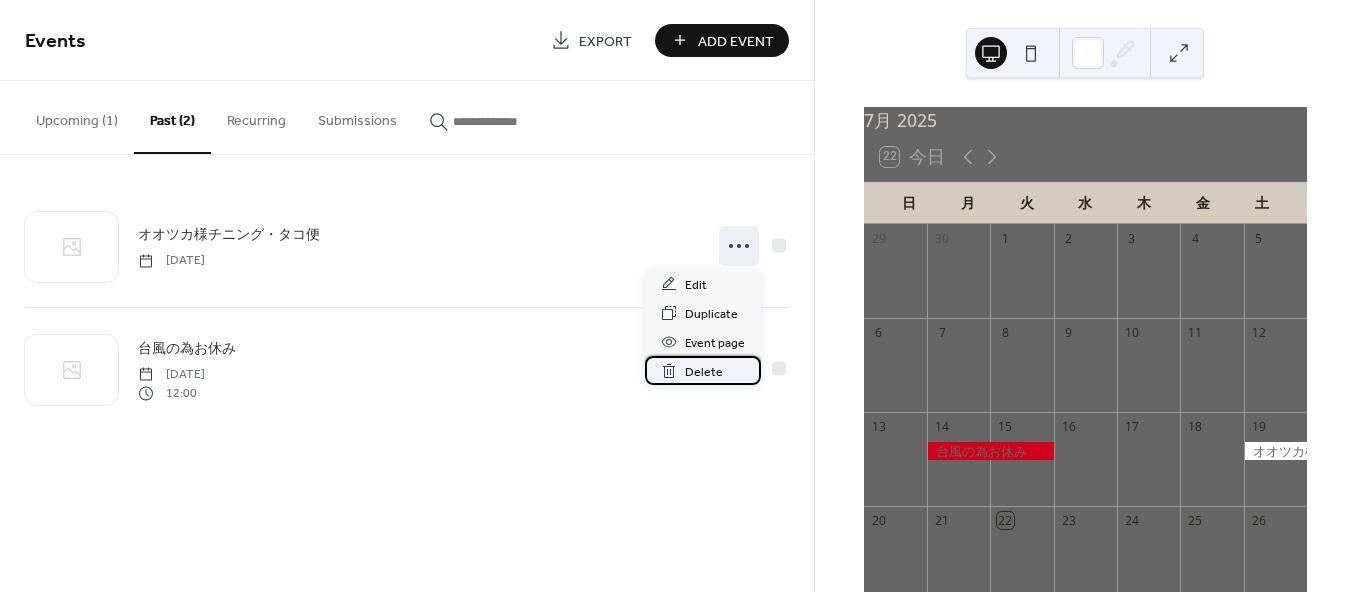 click on "Delete" at bounding box center (704, 372) 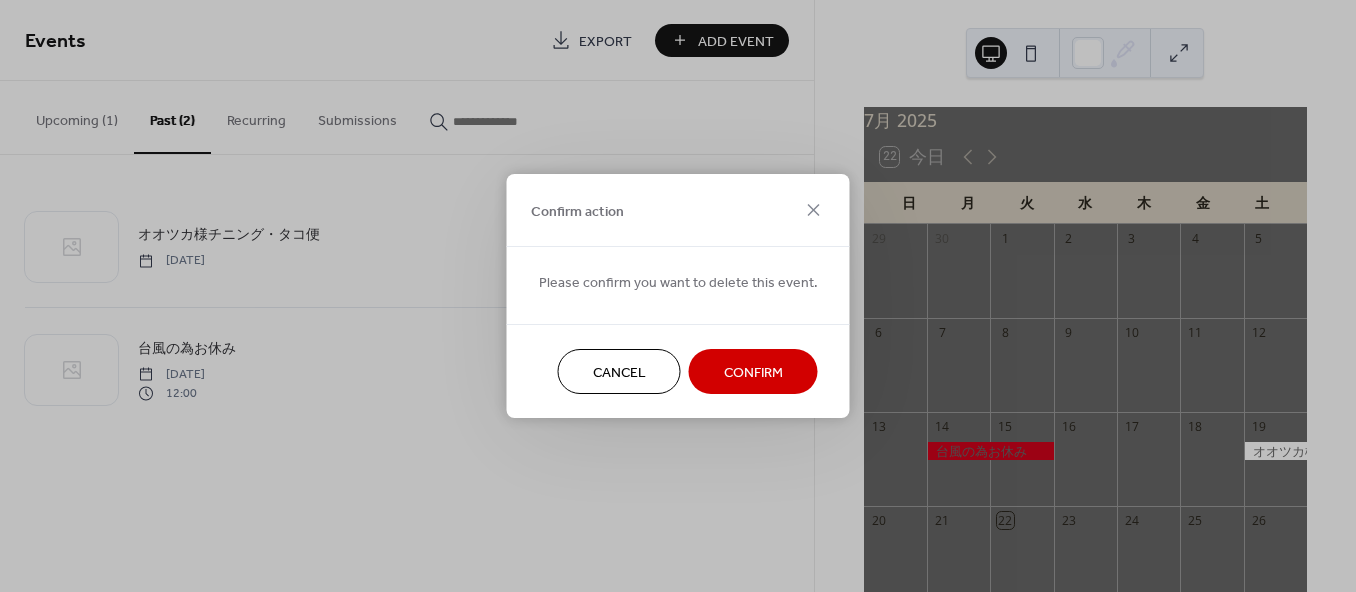 click on "Confirm" at bounding box center [753, 373] 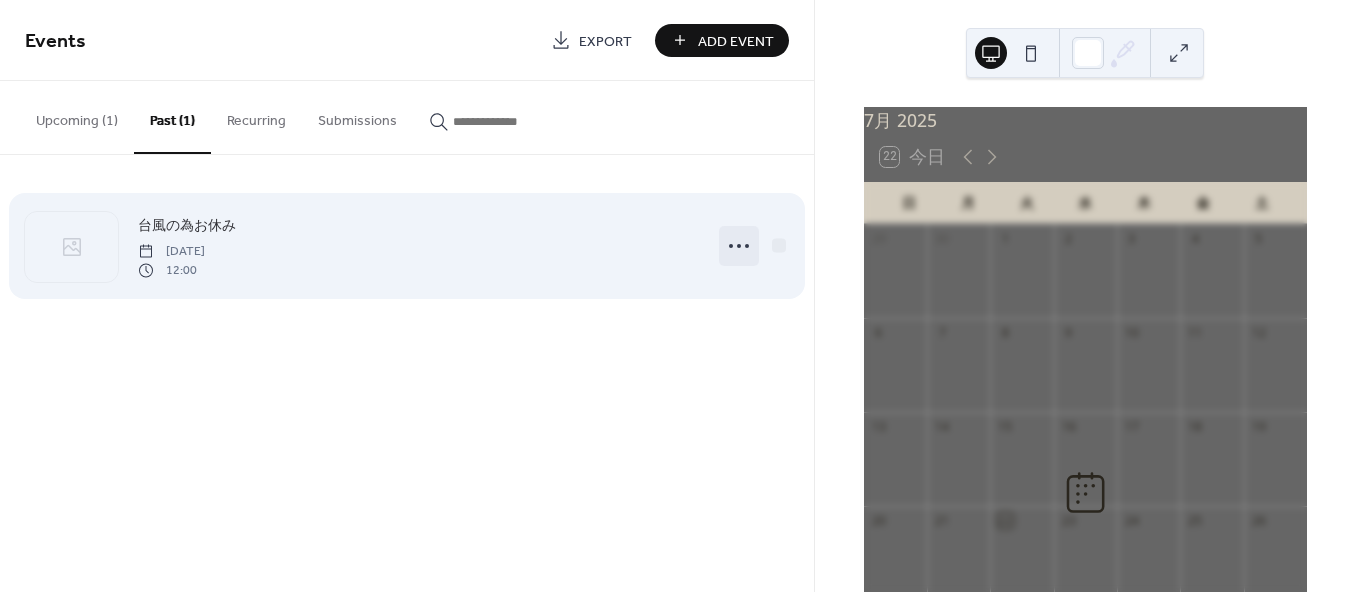 click 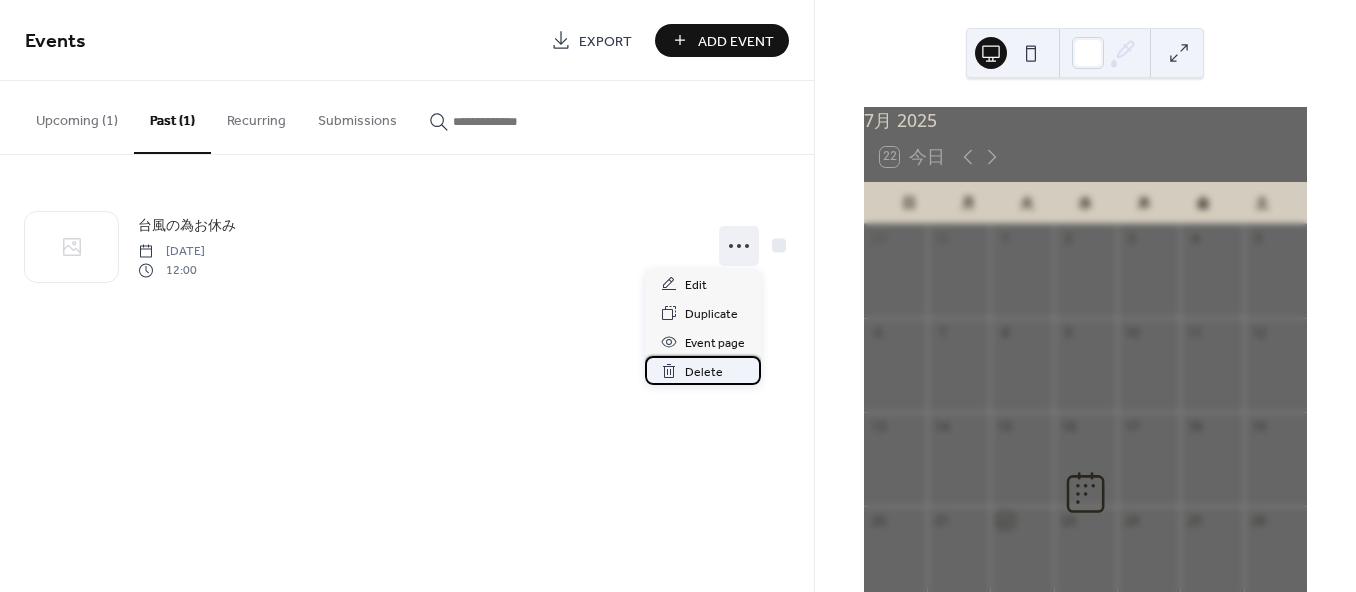 click on "Delete" at bounding box center (704, 372) 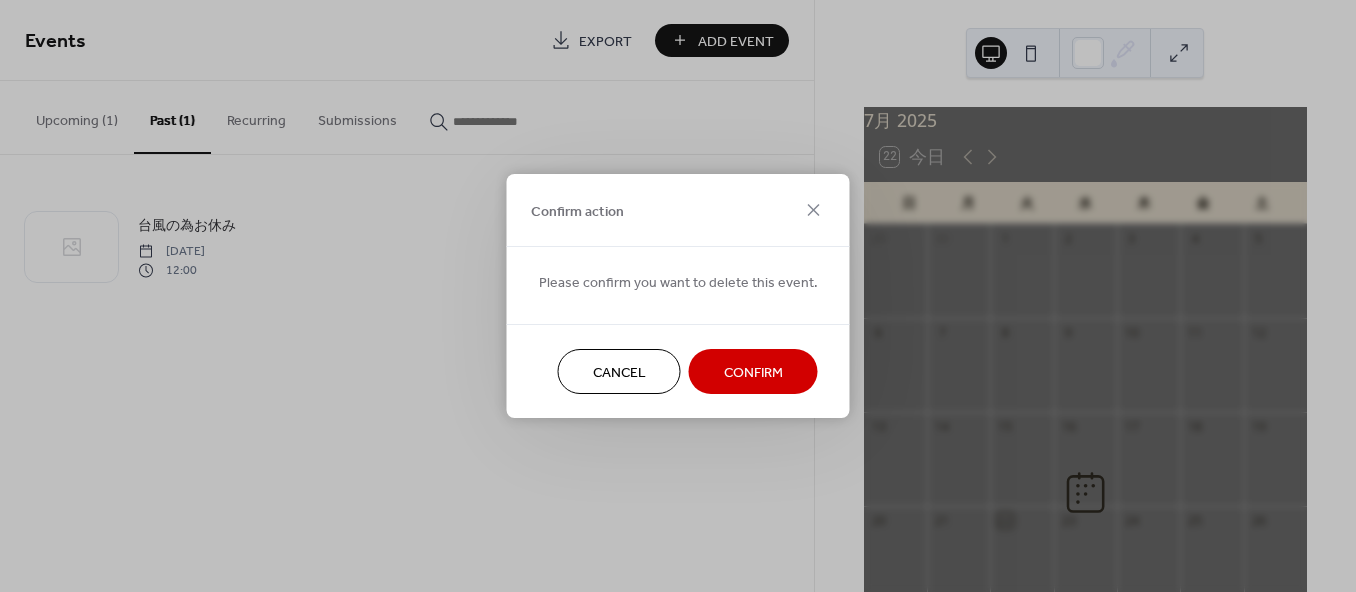 click on "Confirm" at bounding box center [753, 371] 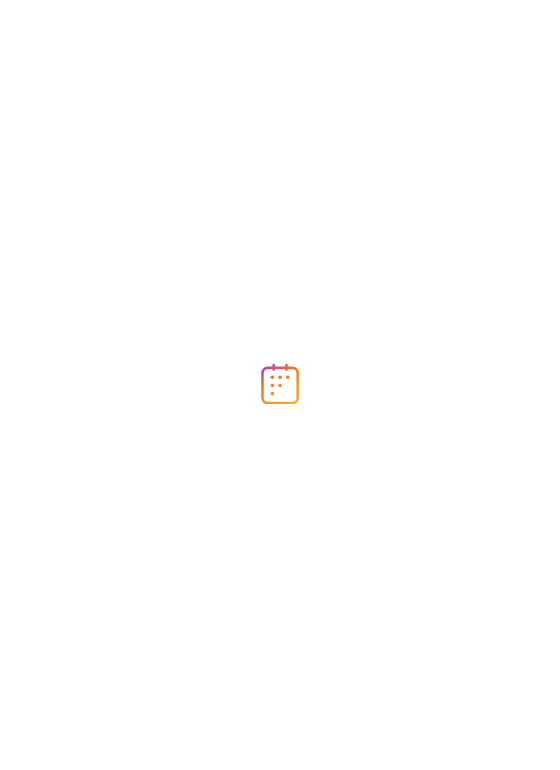 scroll, scrollTop: 0, scrollLeft: 0, axis: both 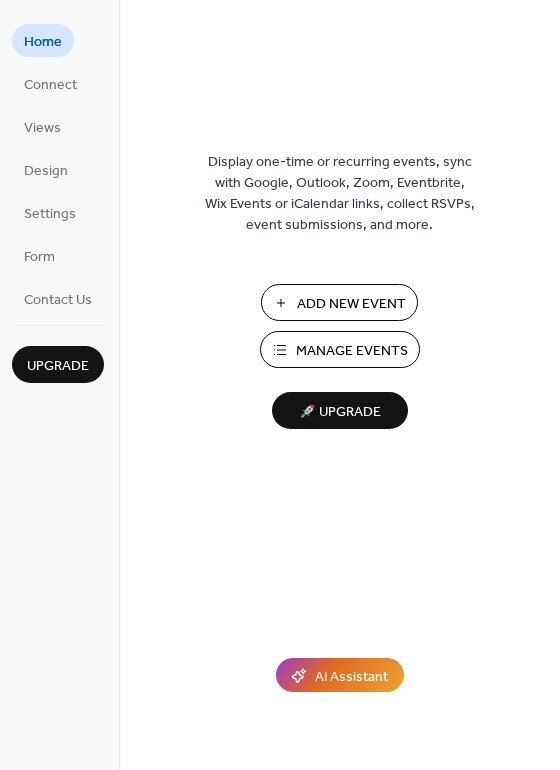 click on "Manage Events" at bounding box center [352, 351] 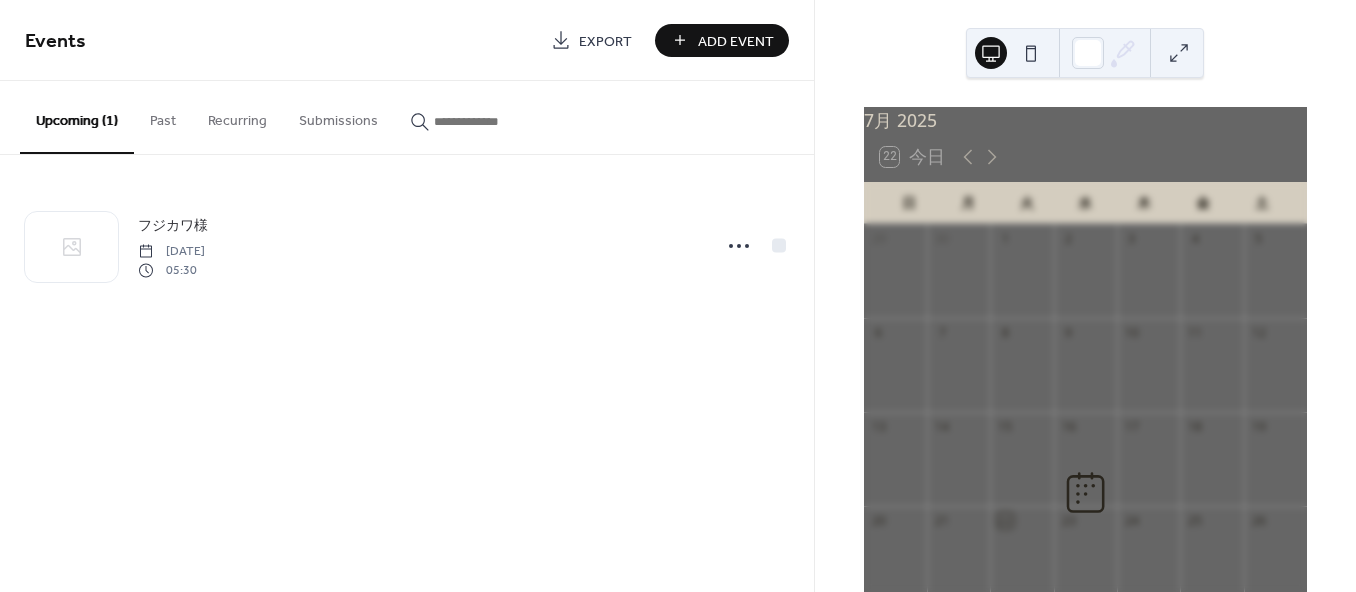 scroll, scrollTop: 0, scrollLeft: 0, axis: both 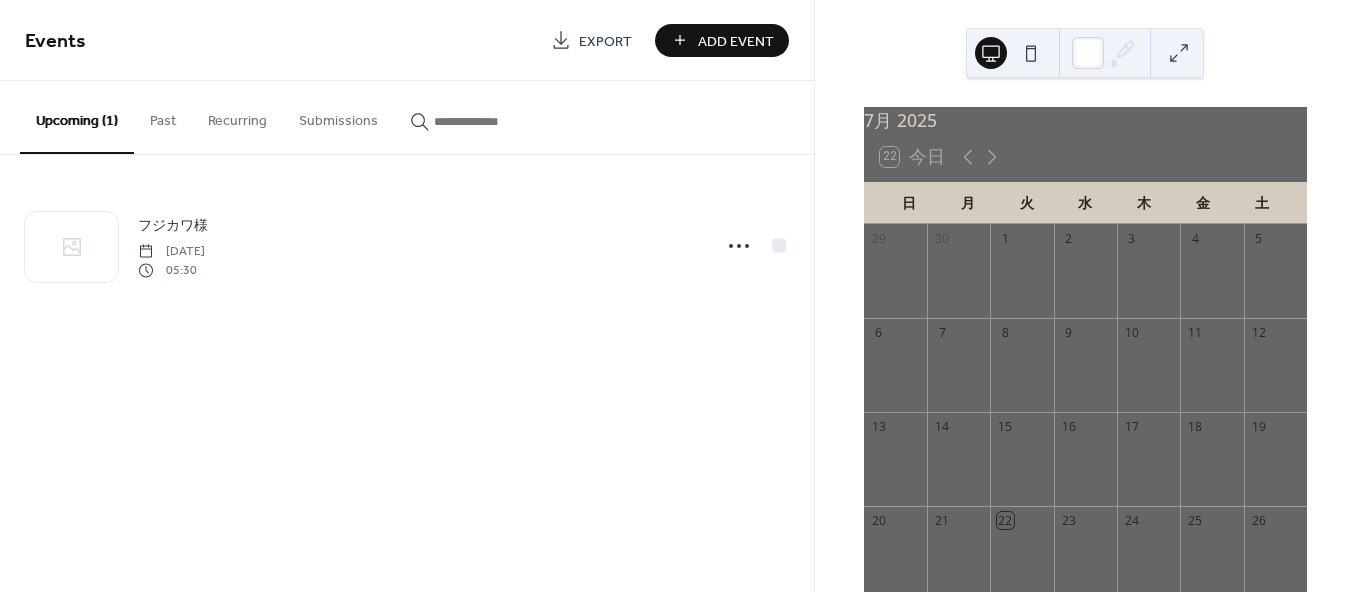 click on "Add Event" at bounding box center [722, 40] 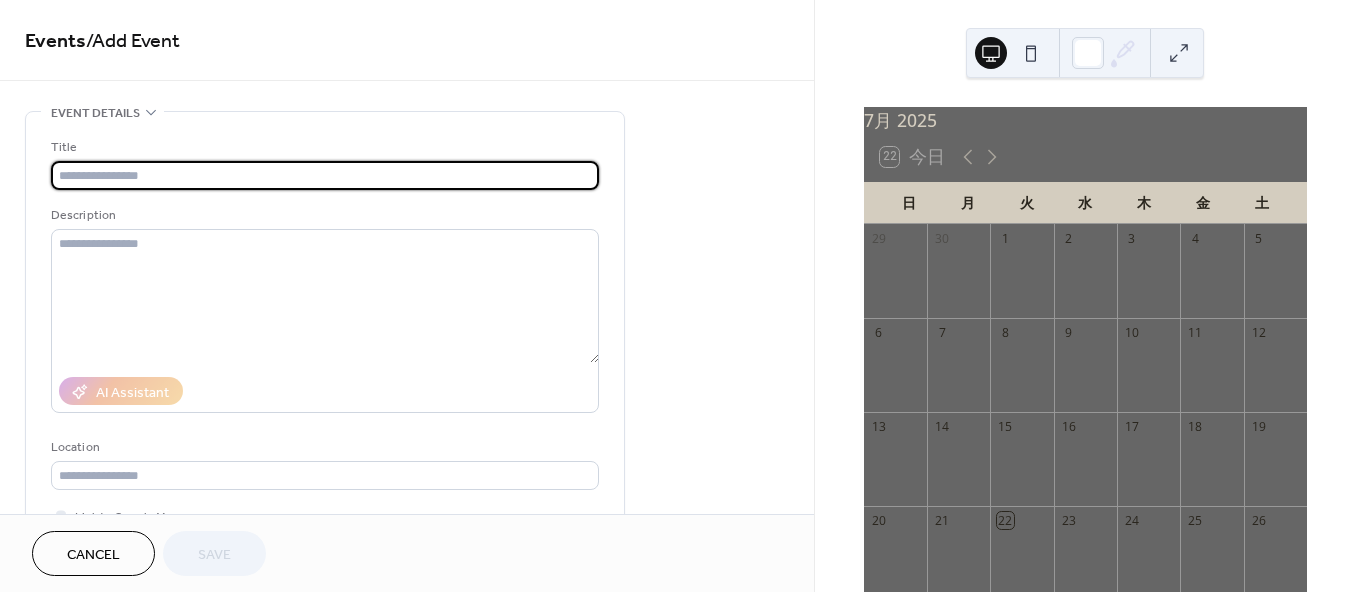 click at bounding box center [325, 175] 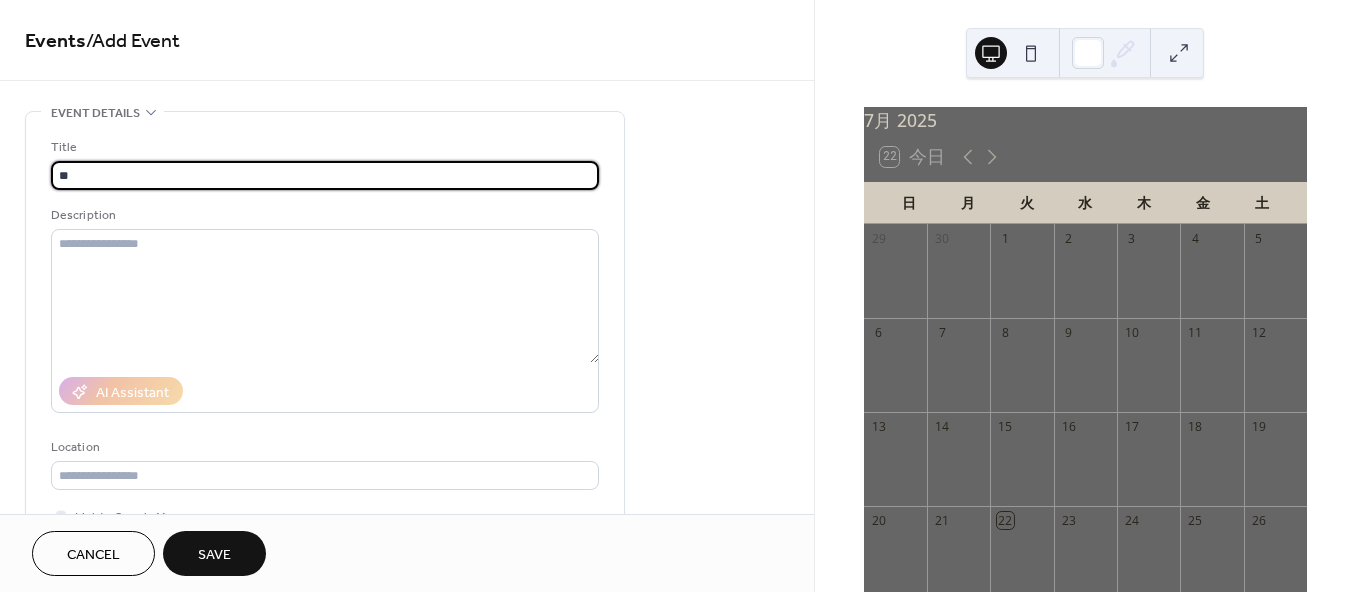 type on "*" 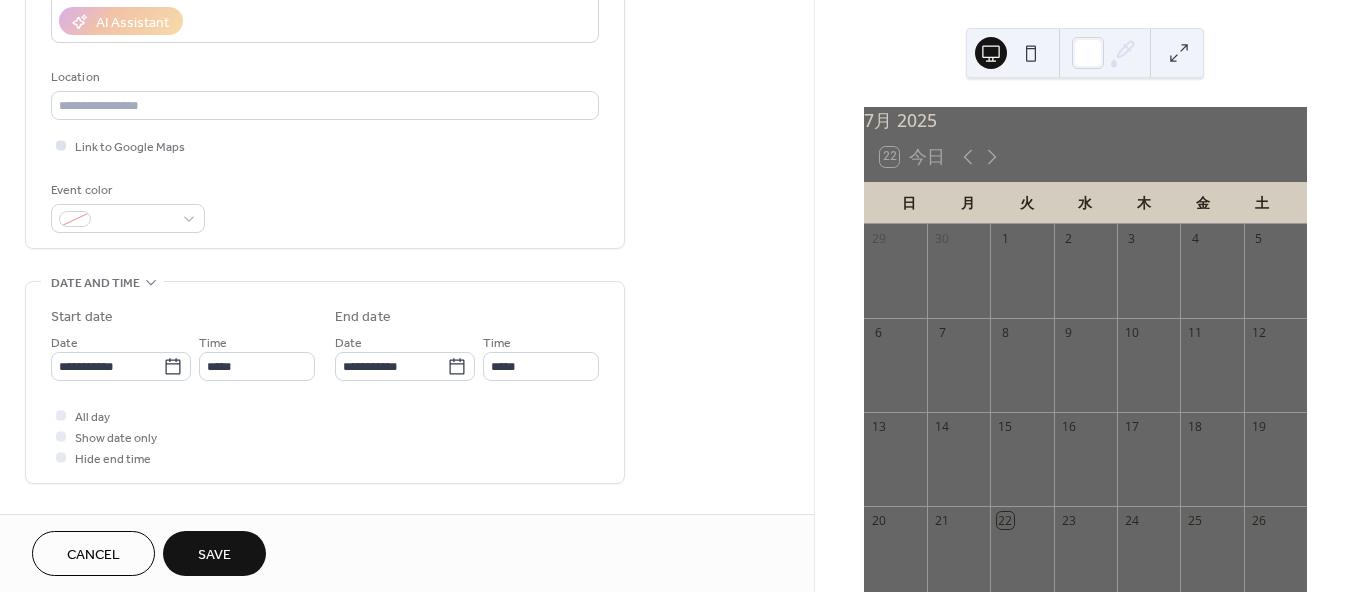 scroll, scrollTop: 444, scrollLeft: 0, axis: vertical 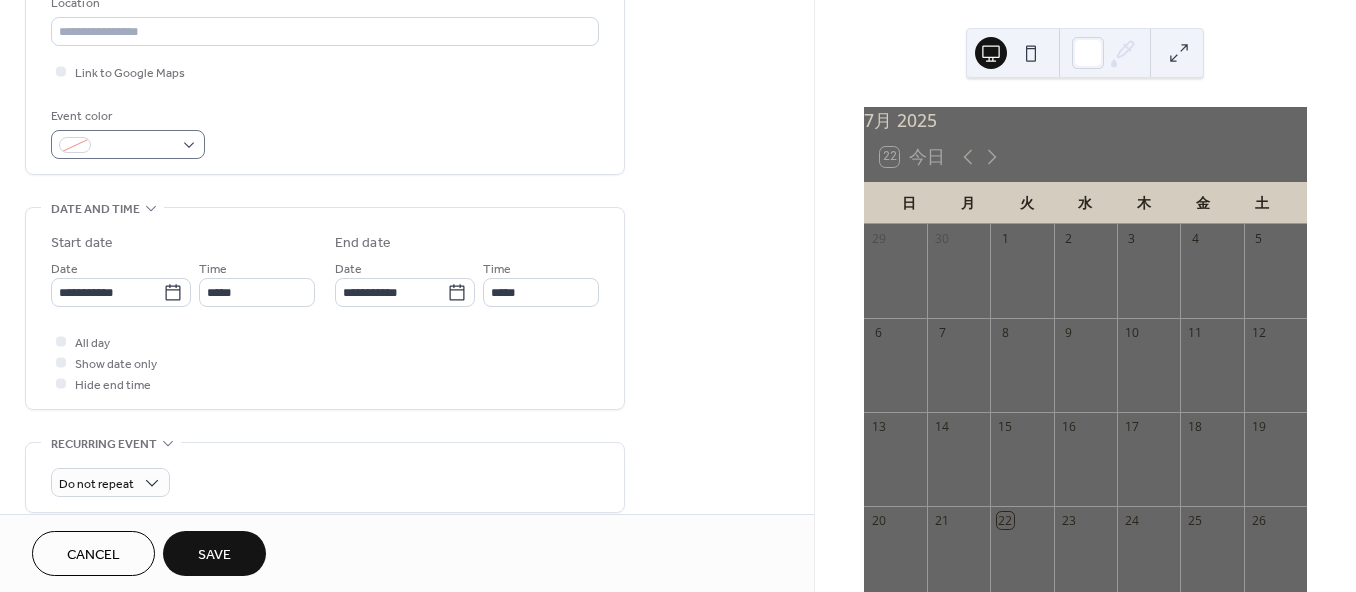 type on "**********" 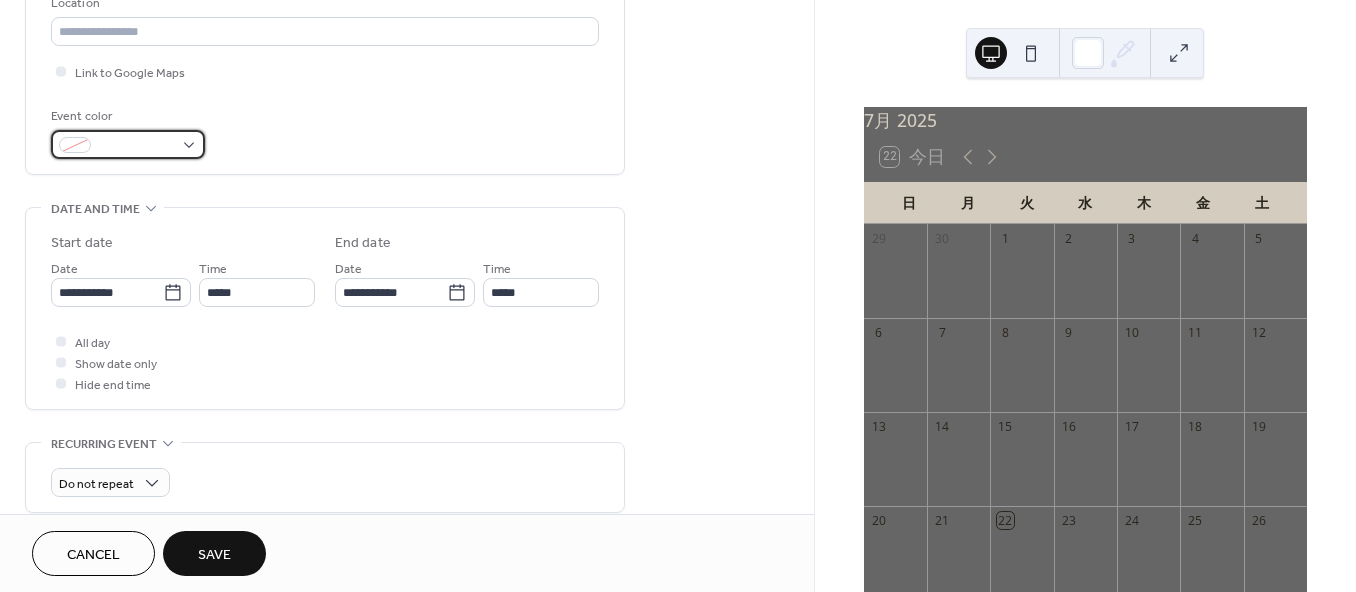 click at bounding box center (128, 144) 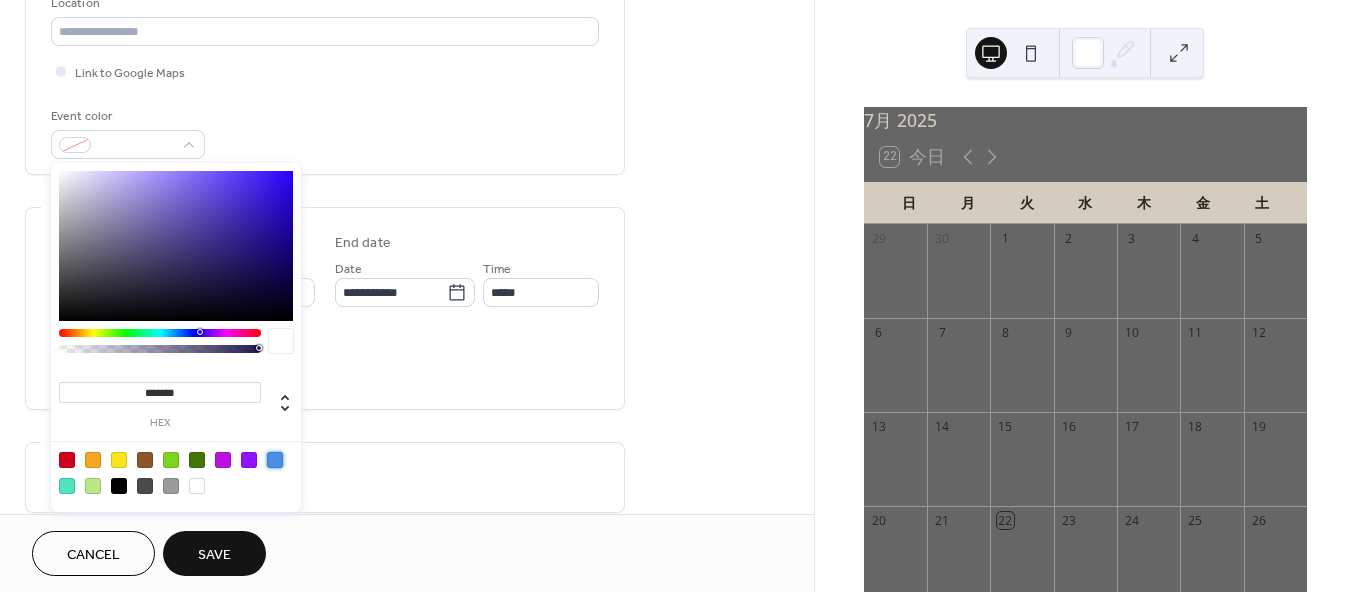 click at bounding box center [275, 460] 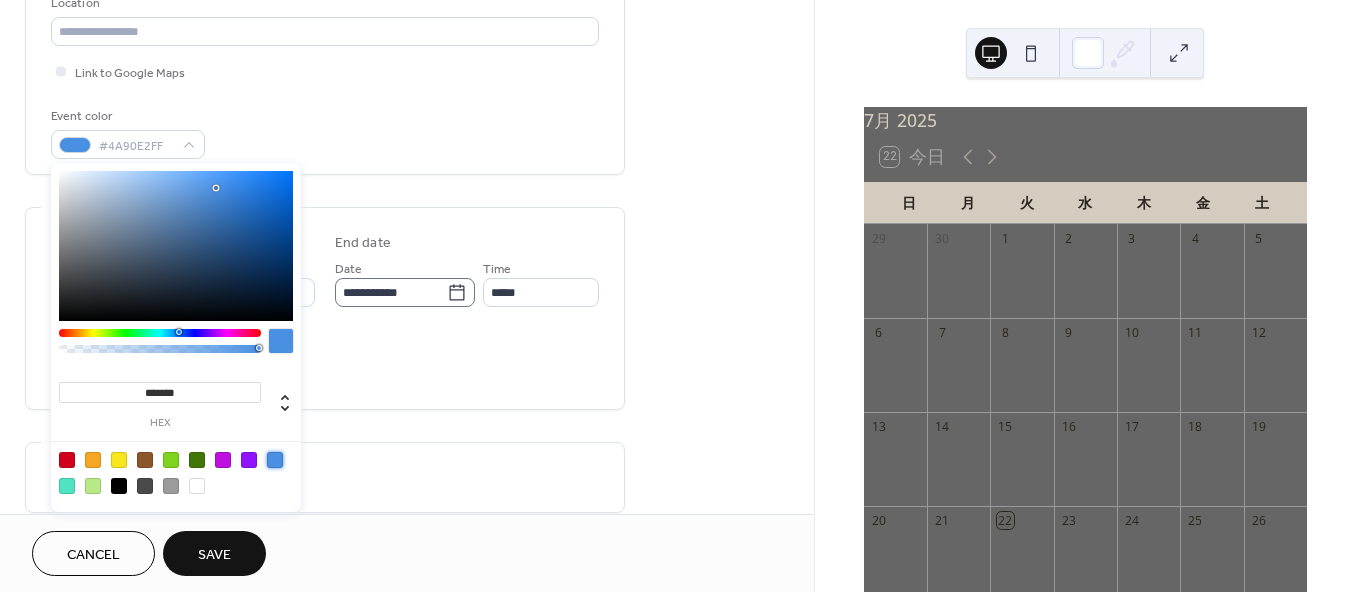 click 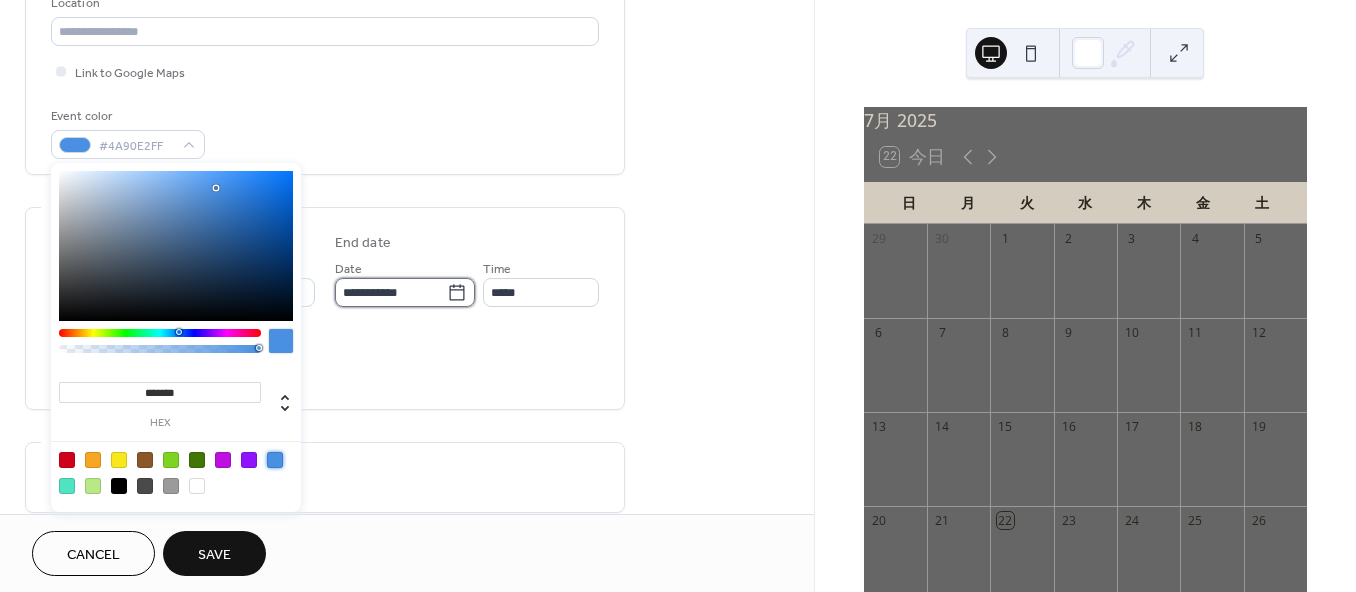 click on "**********" at bounding box center [391, 292] 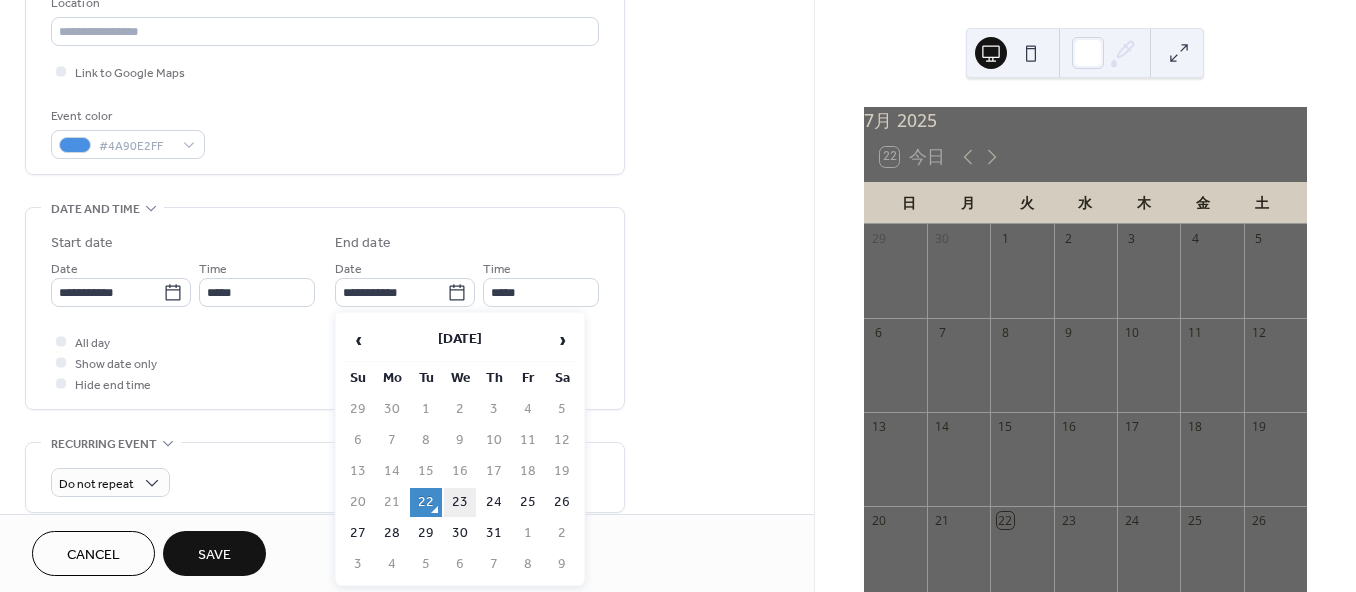 click on "23" at bounding box center [460, 502] 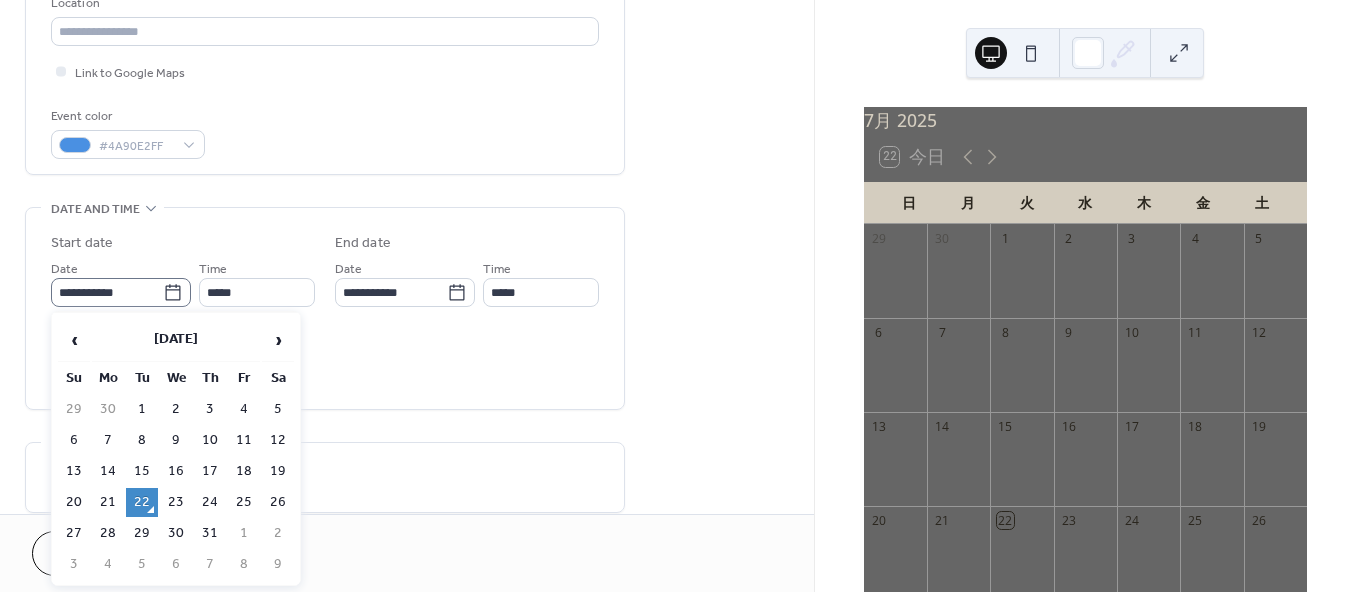 click 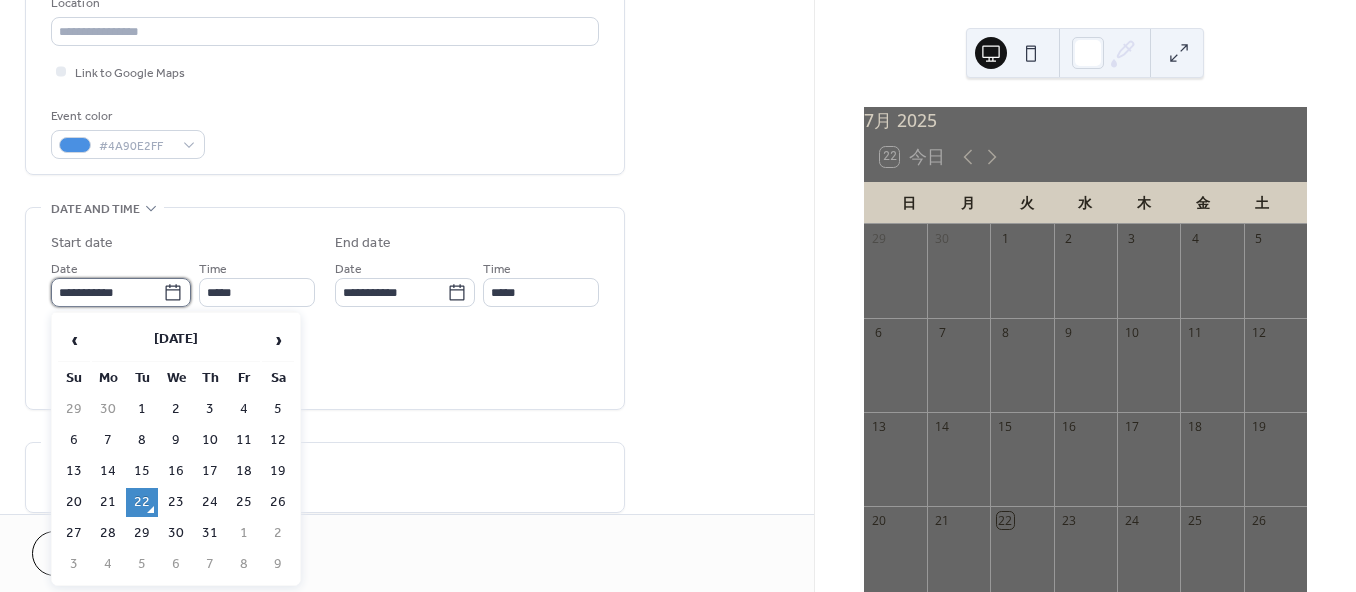 click on "**********" at bounding box center [107, 292] 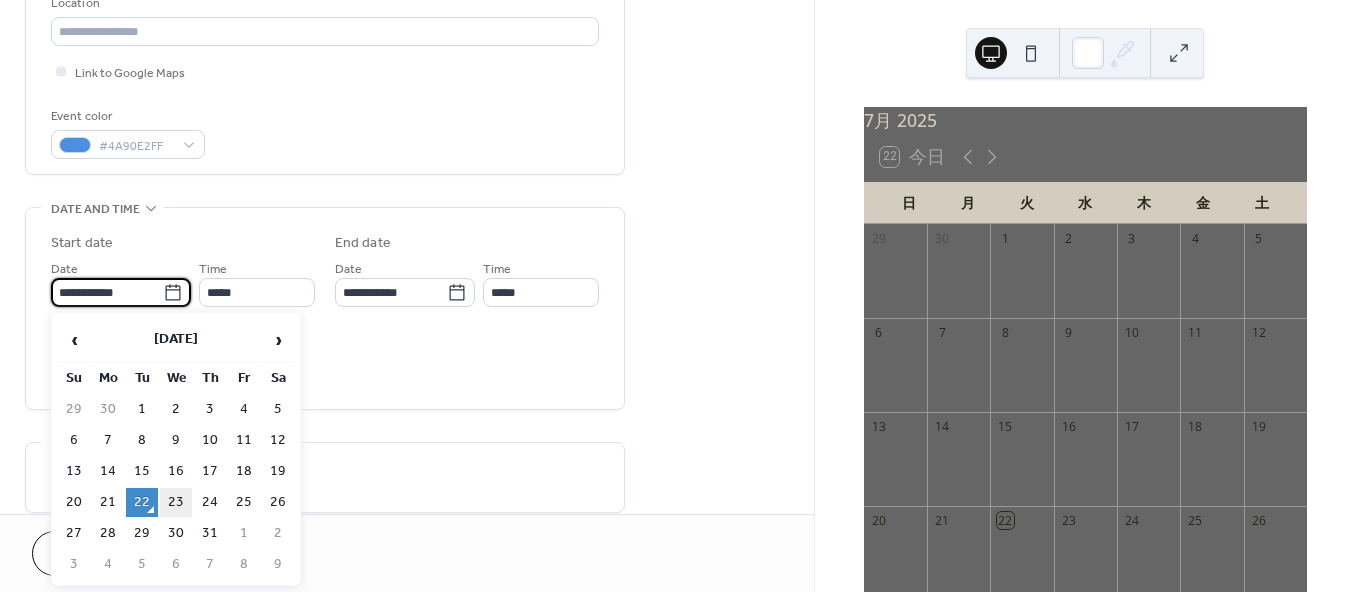 click on "23" at bounding box center (176, 502) 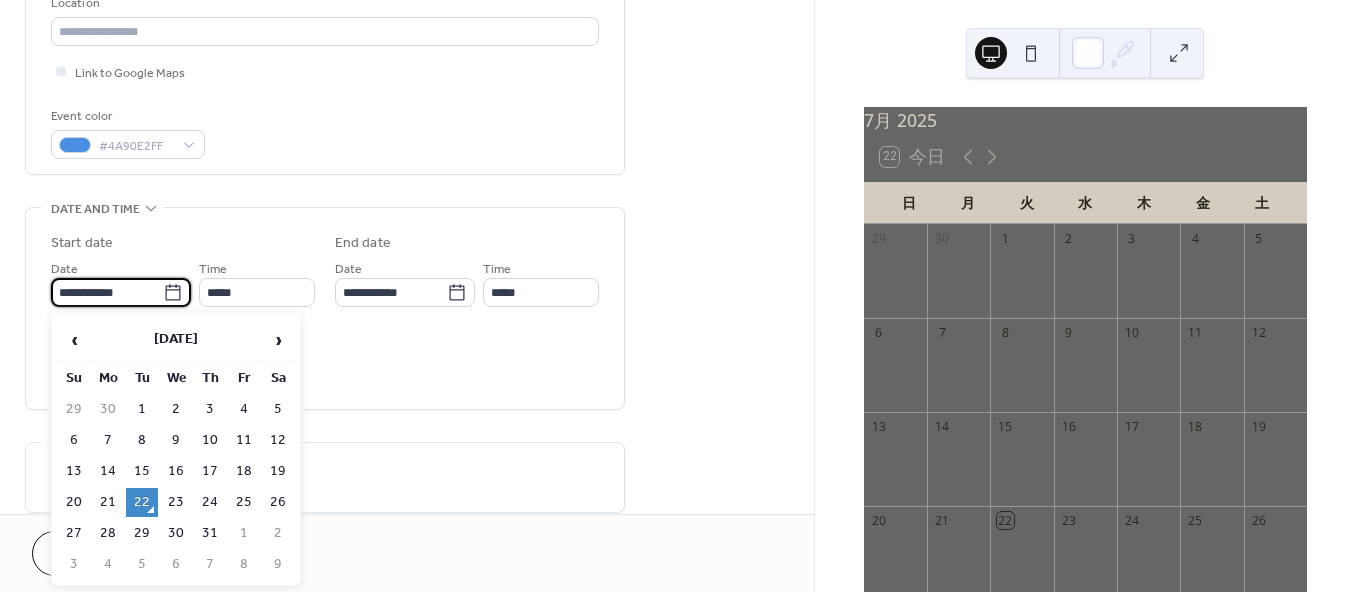 type on "**********" 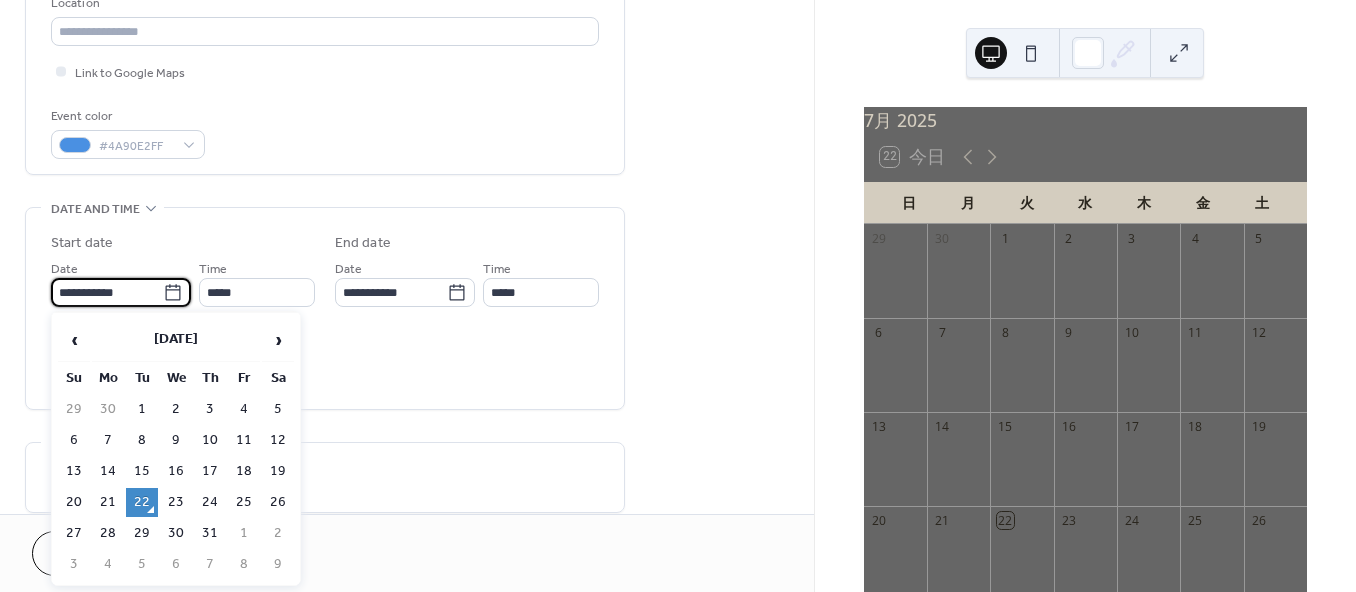 type on "**********" 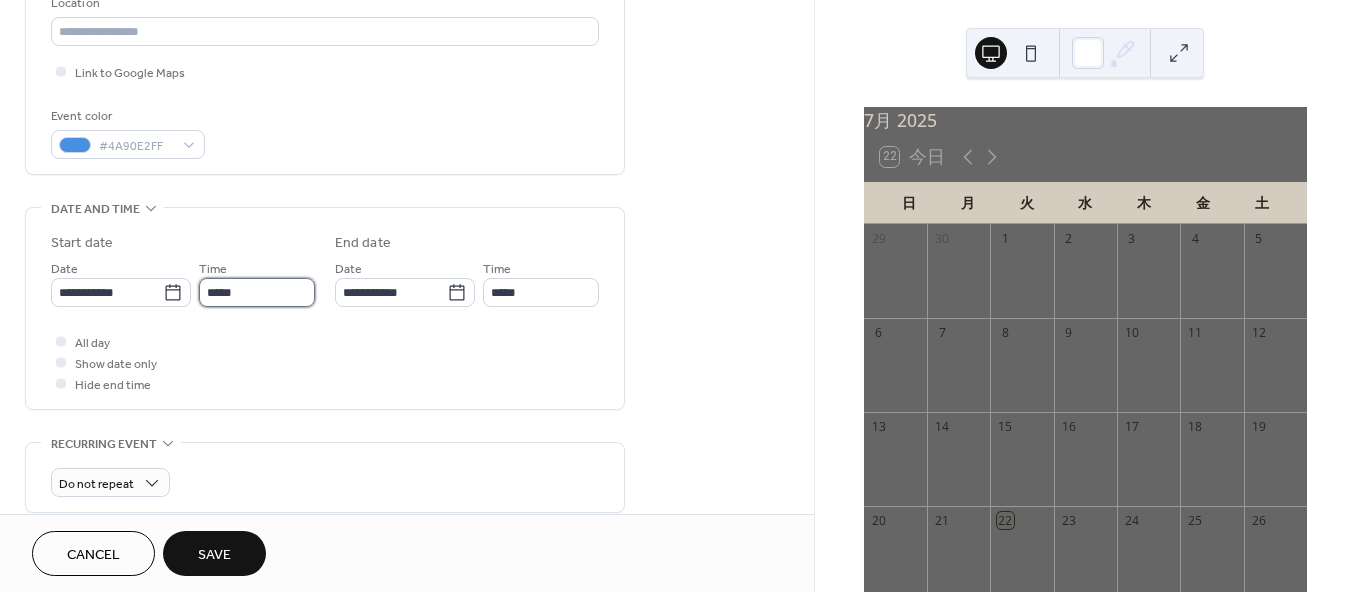 click on "*****" at bounding box center (257, 292) 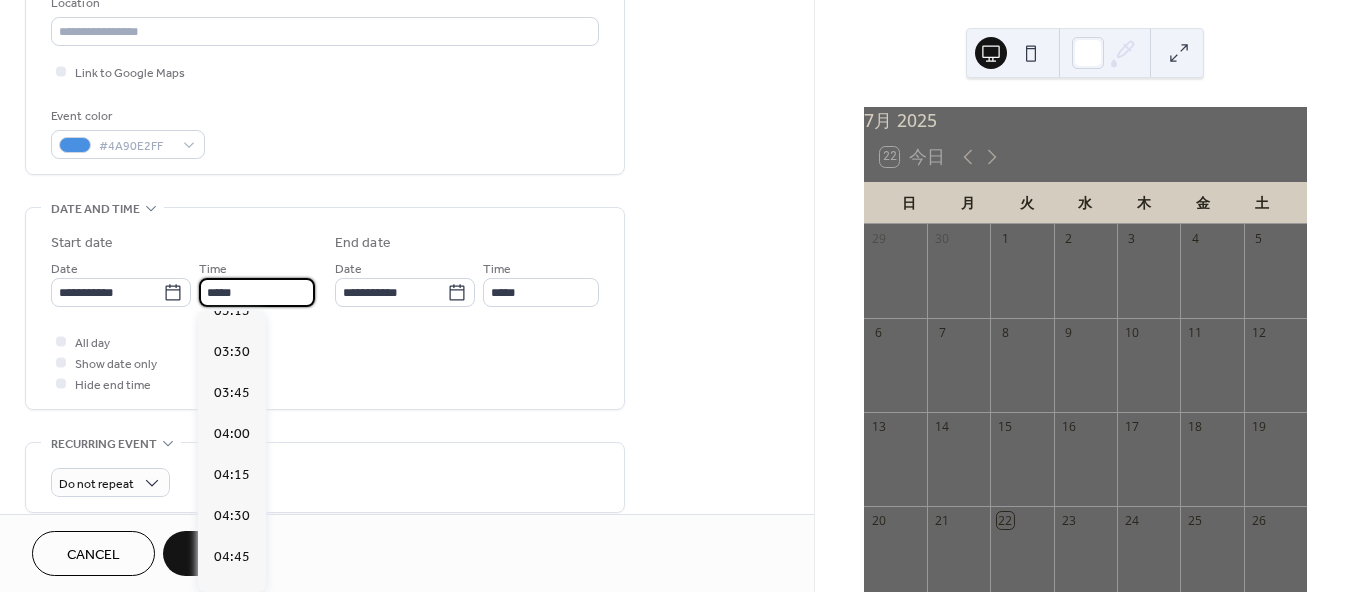 scroll, scrollTop: 555, scrollLeft: 0, axis: vertical 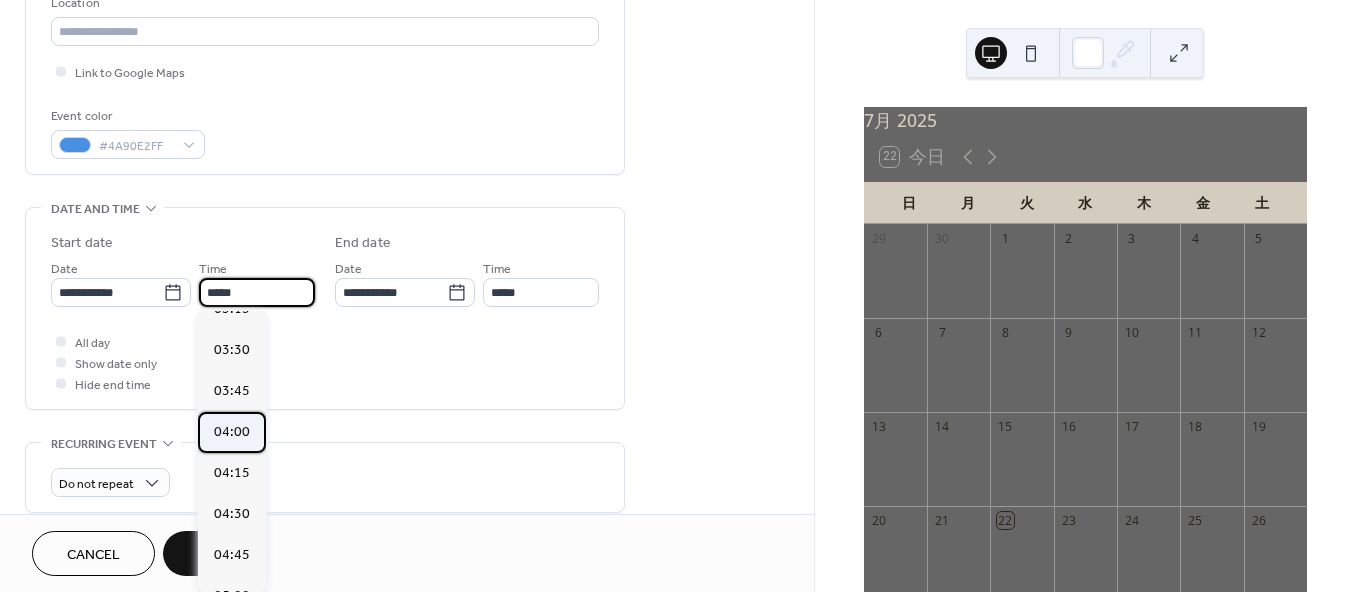 click on "04:00" at bounding box center (232, 431) 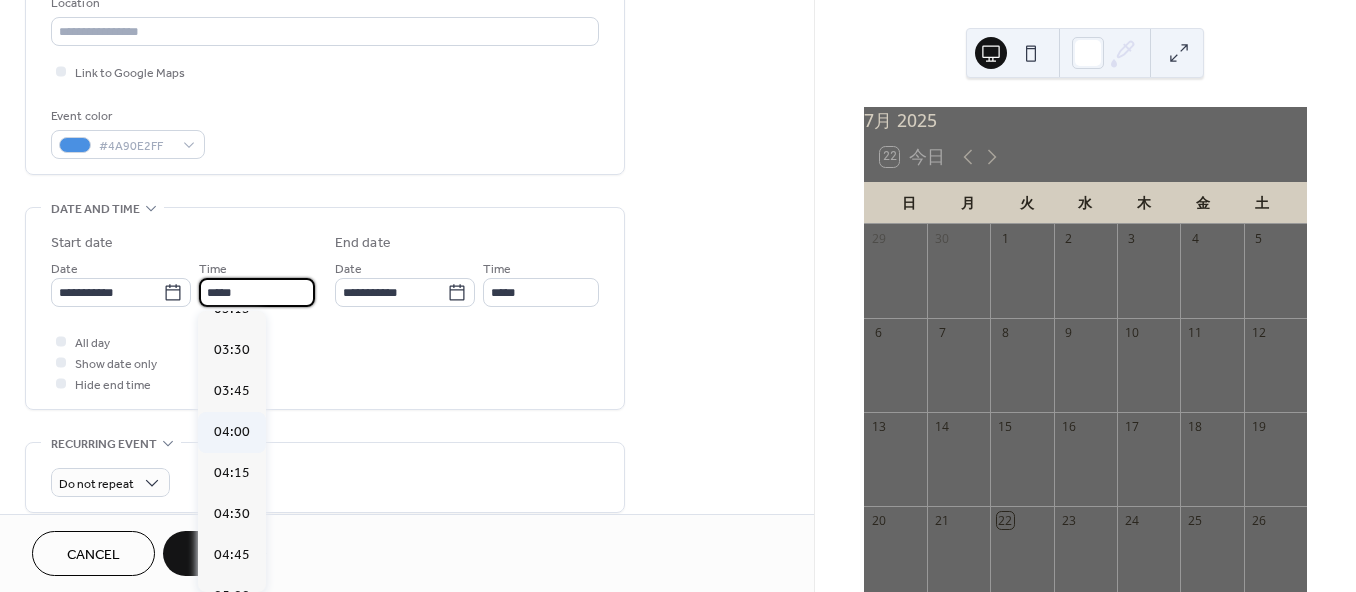 type on "*****" 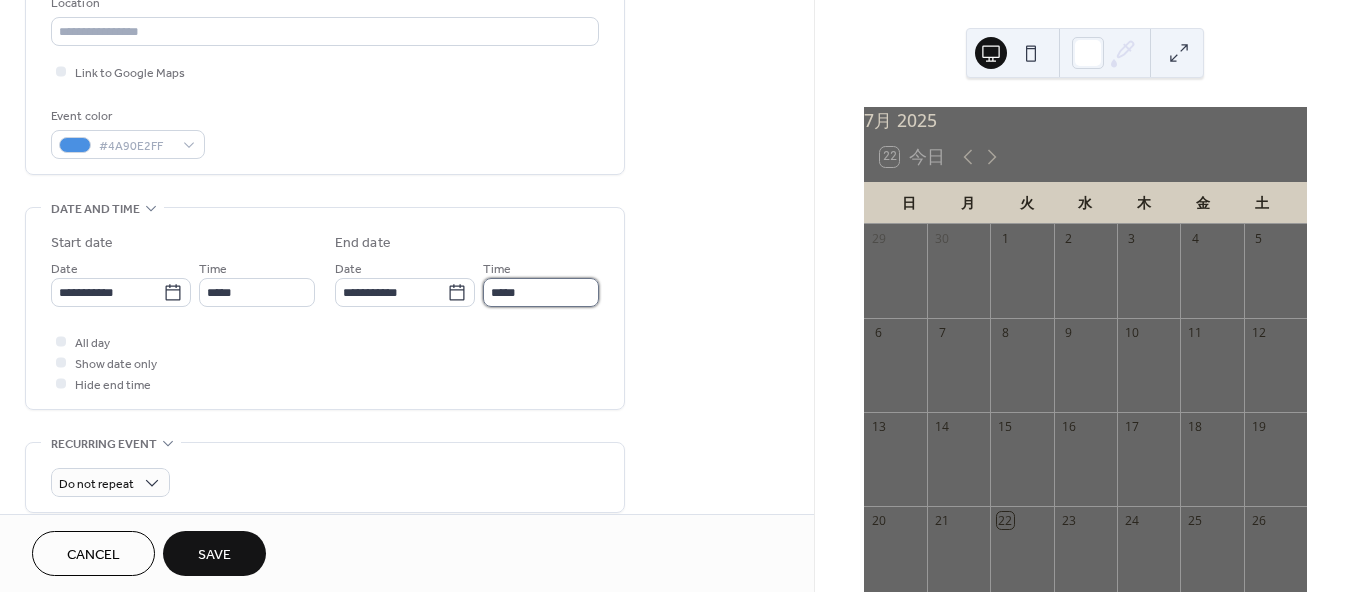 click on "*****" at bounding box center (541, 292) 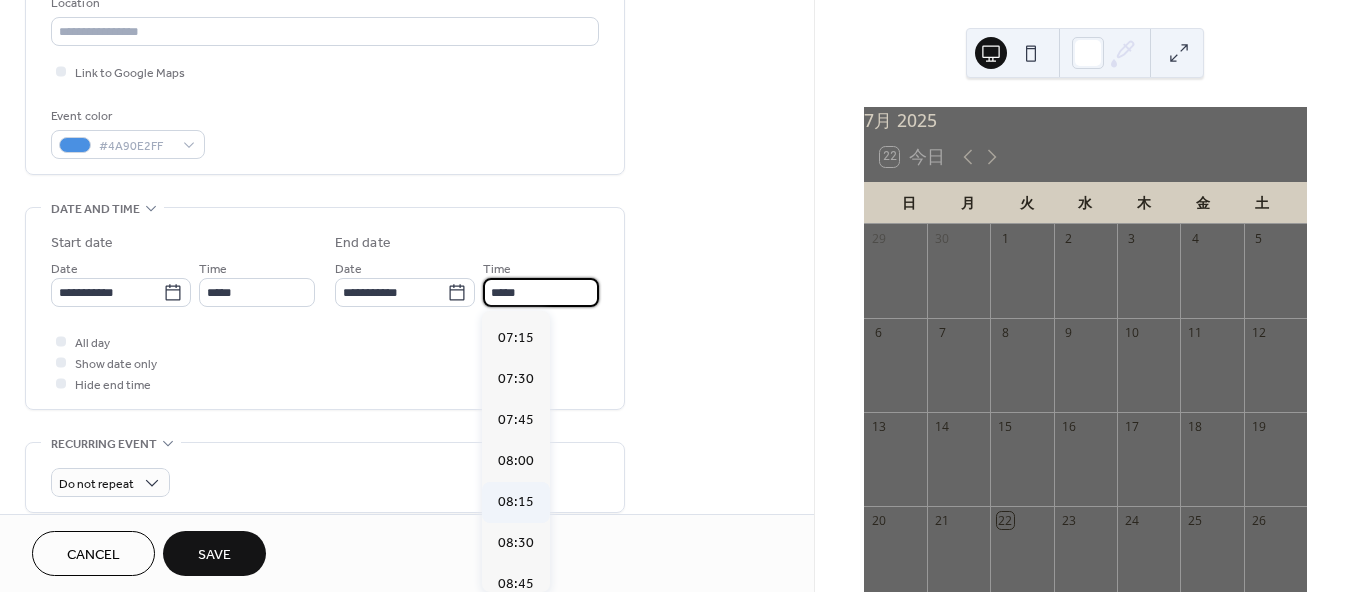 scroll, scrollTop: 1273, scrollLeft: 0, axis: vertical 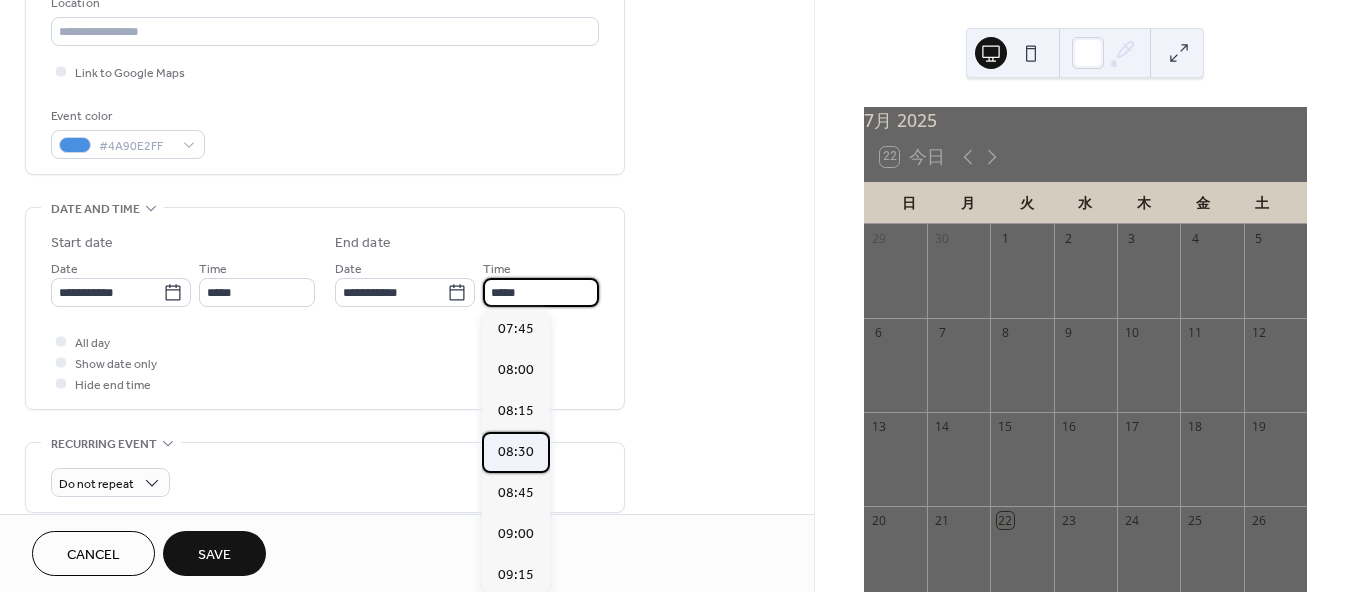 click on "08:30" at bounding box center (516, 451) 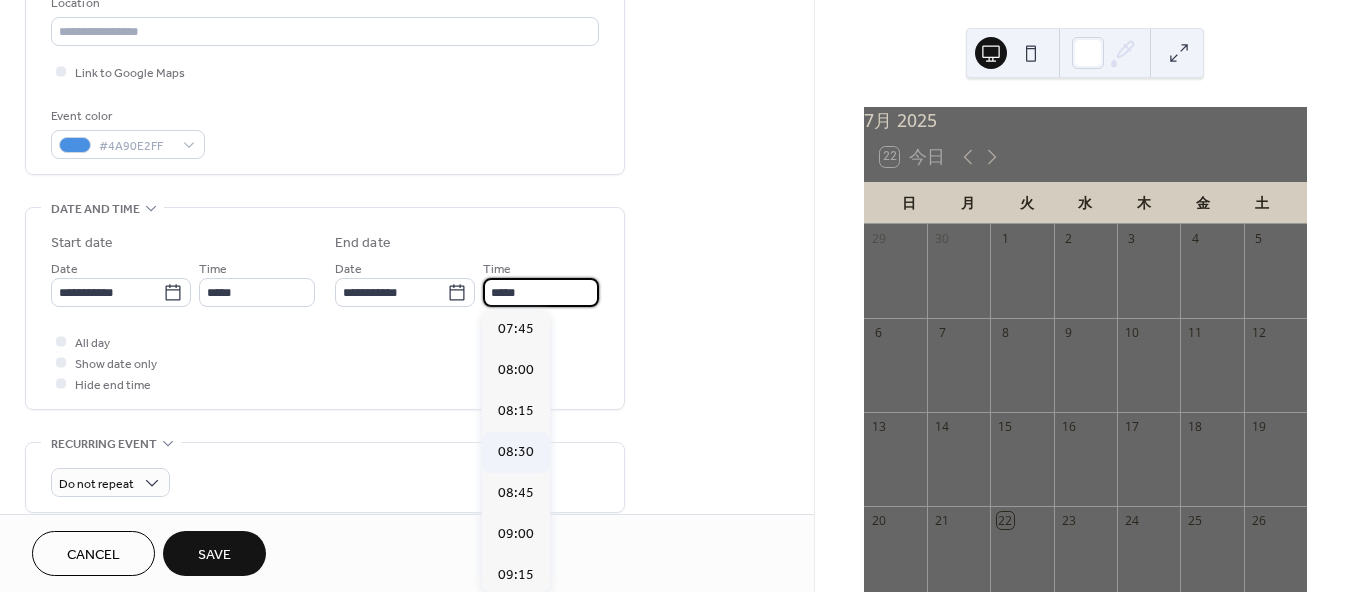 type on "*****" 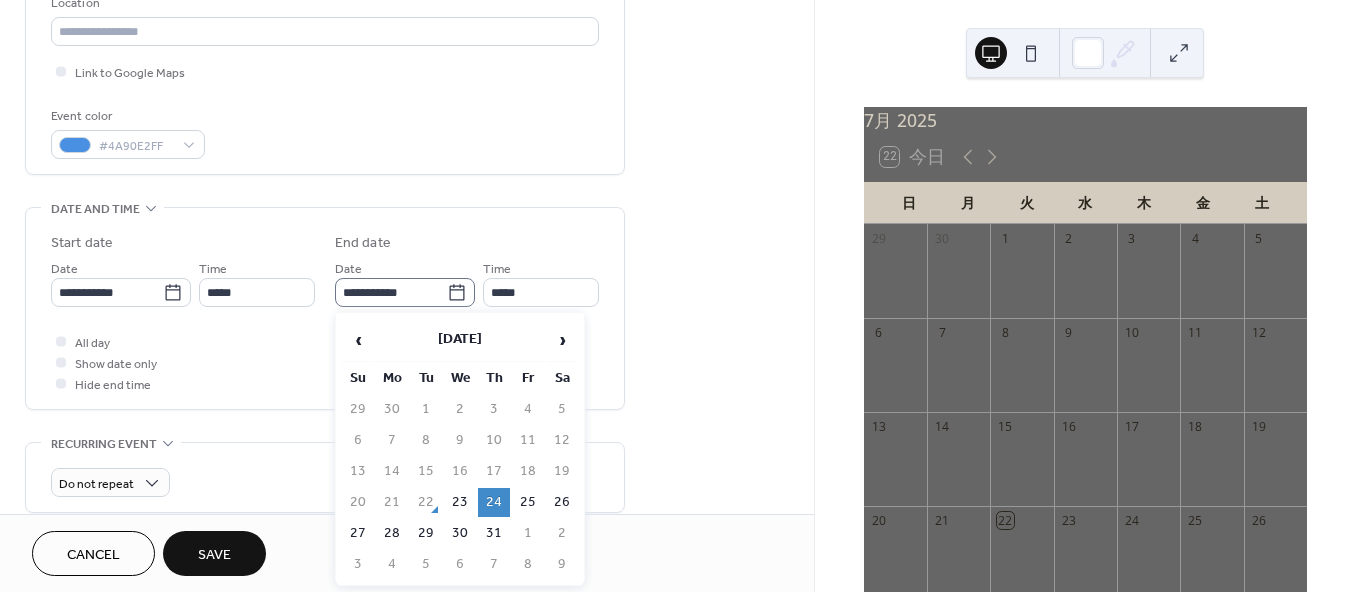 click 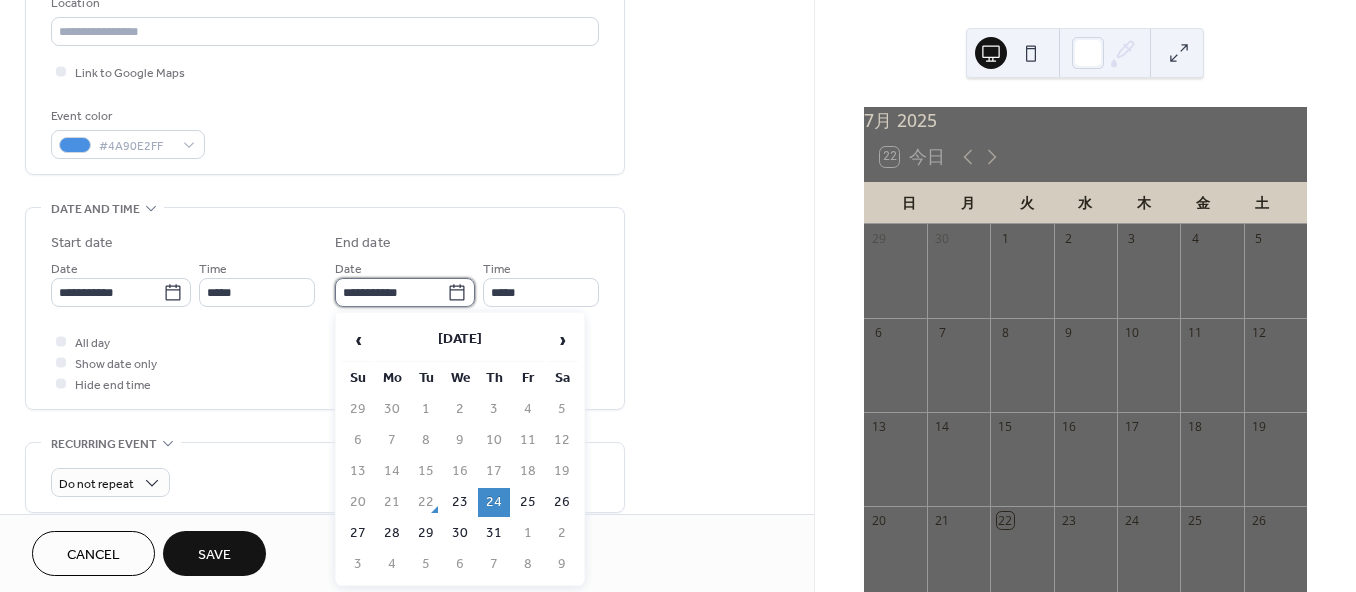 click on "**********" at bounding box center (391, 292) 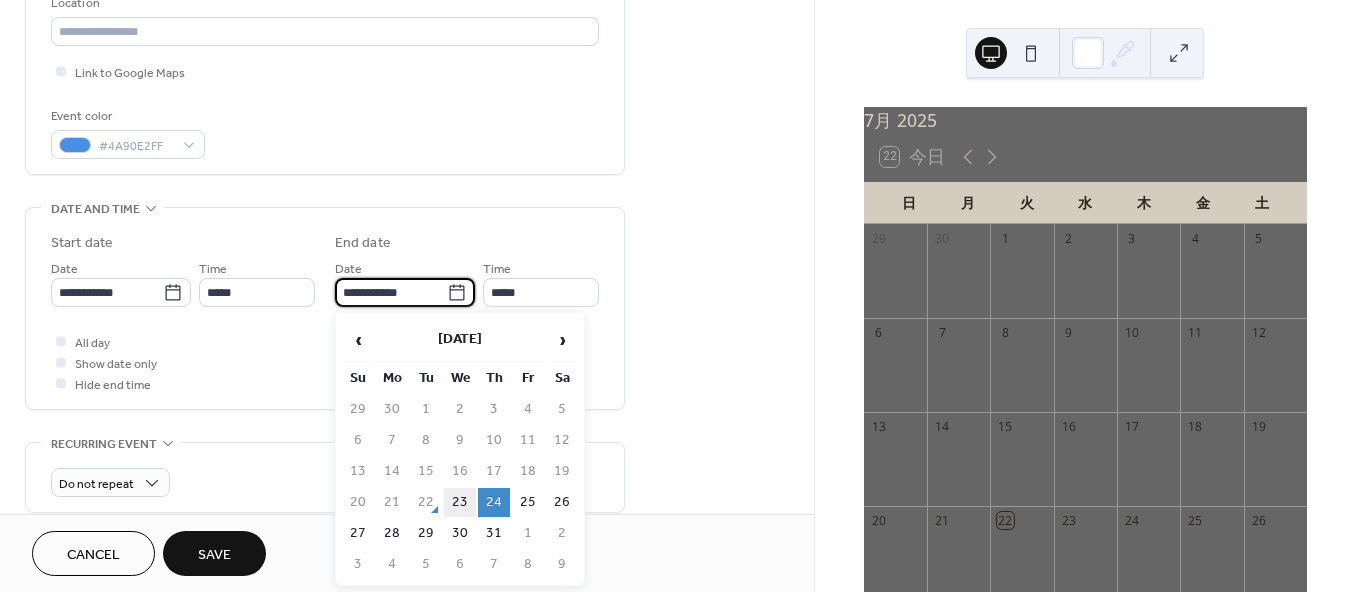 click on "23" at bounding box center [460, 502] 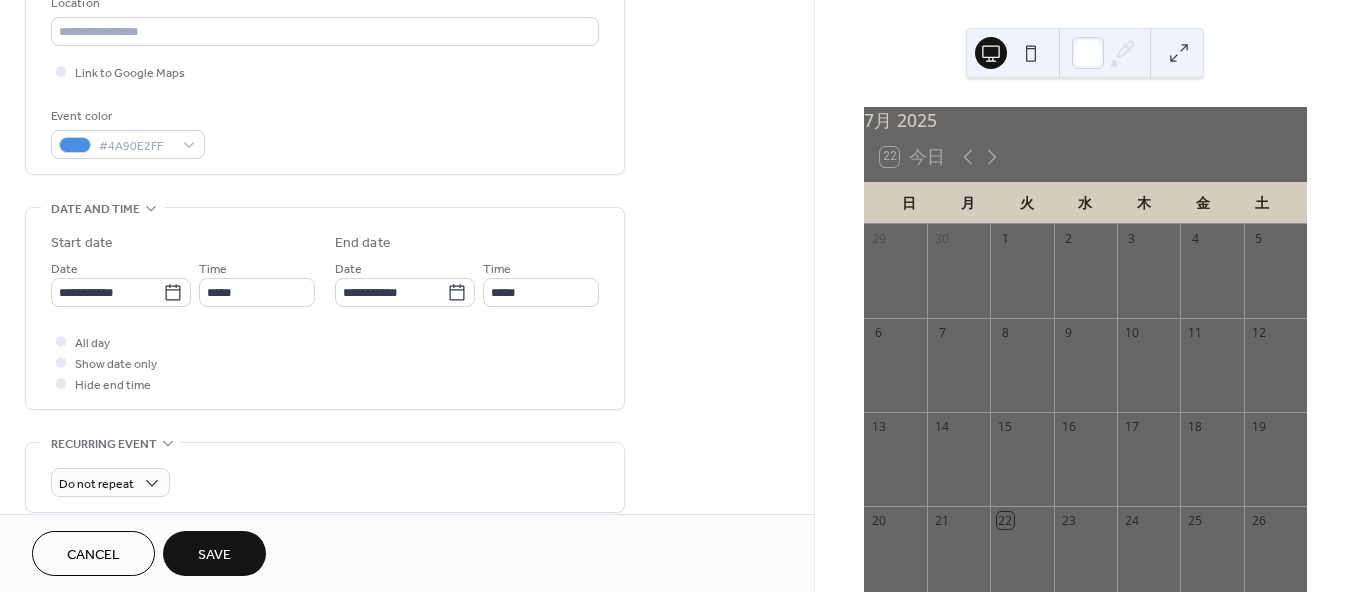 click on "**********" at bounding box center [407, 276] 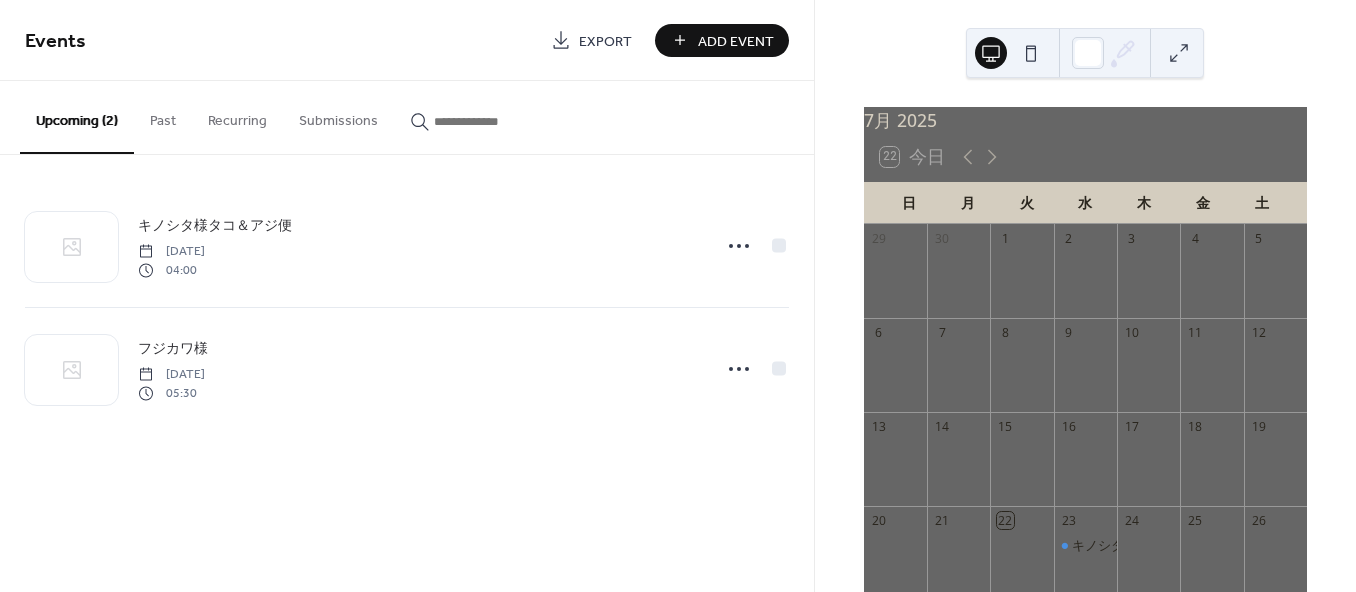 click on "Add Event" at bounding box center (722, 40) 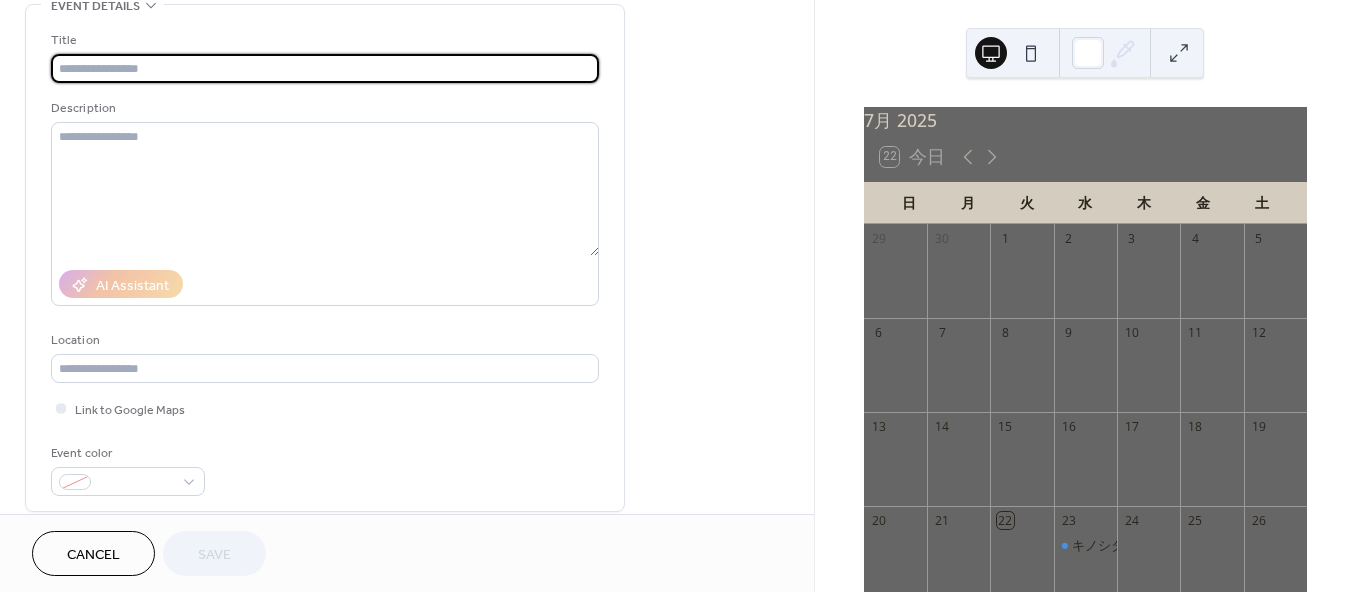 scroll, scrollTop: 222, scrollLeft: 0, axis: vertical 